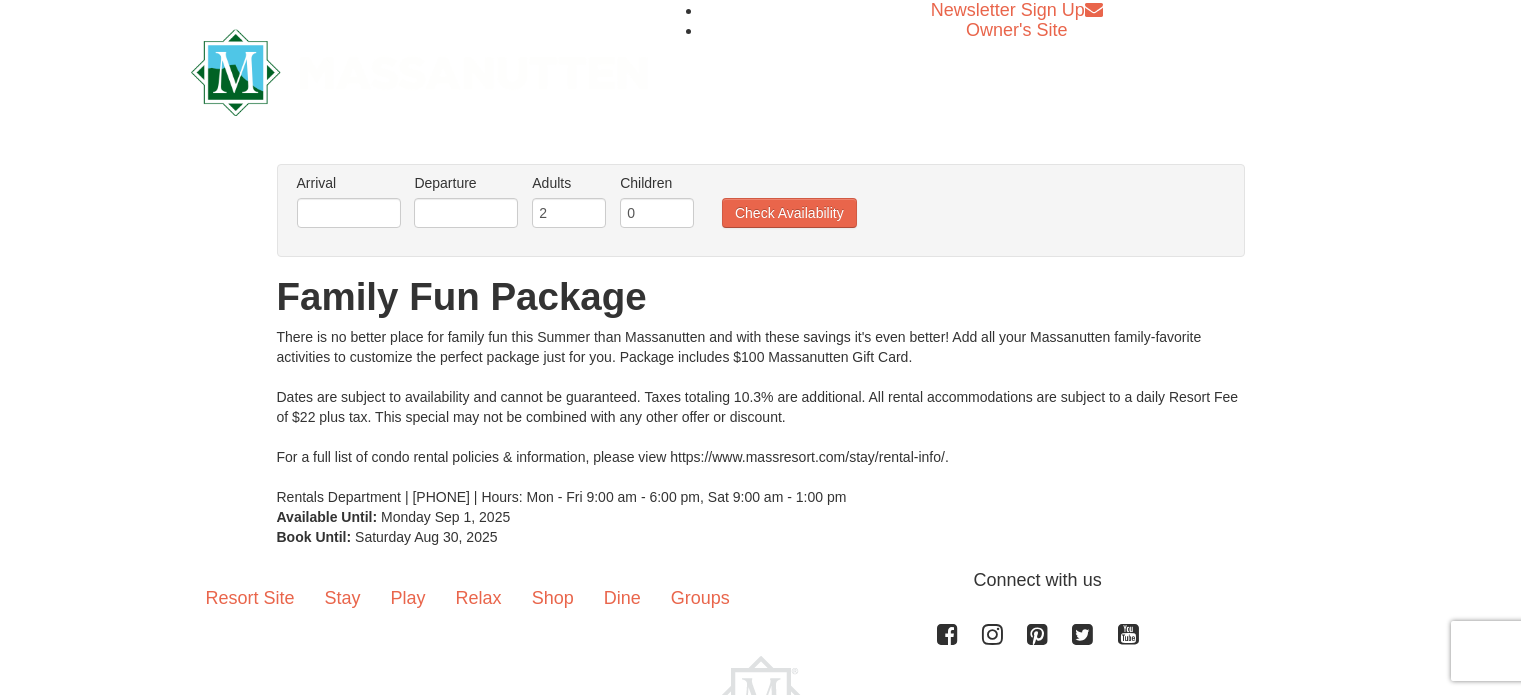 scroll, scrollTop: 0, scrollLeft: 0, axis: both 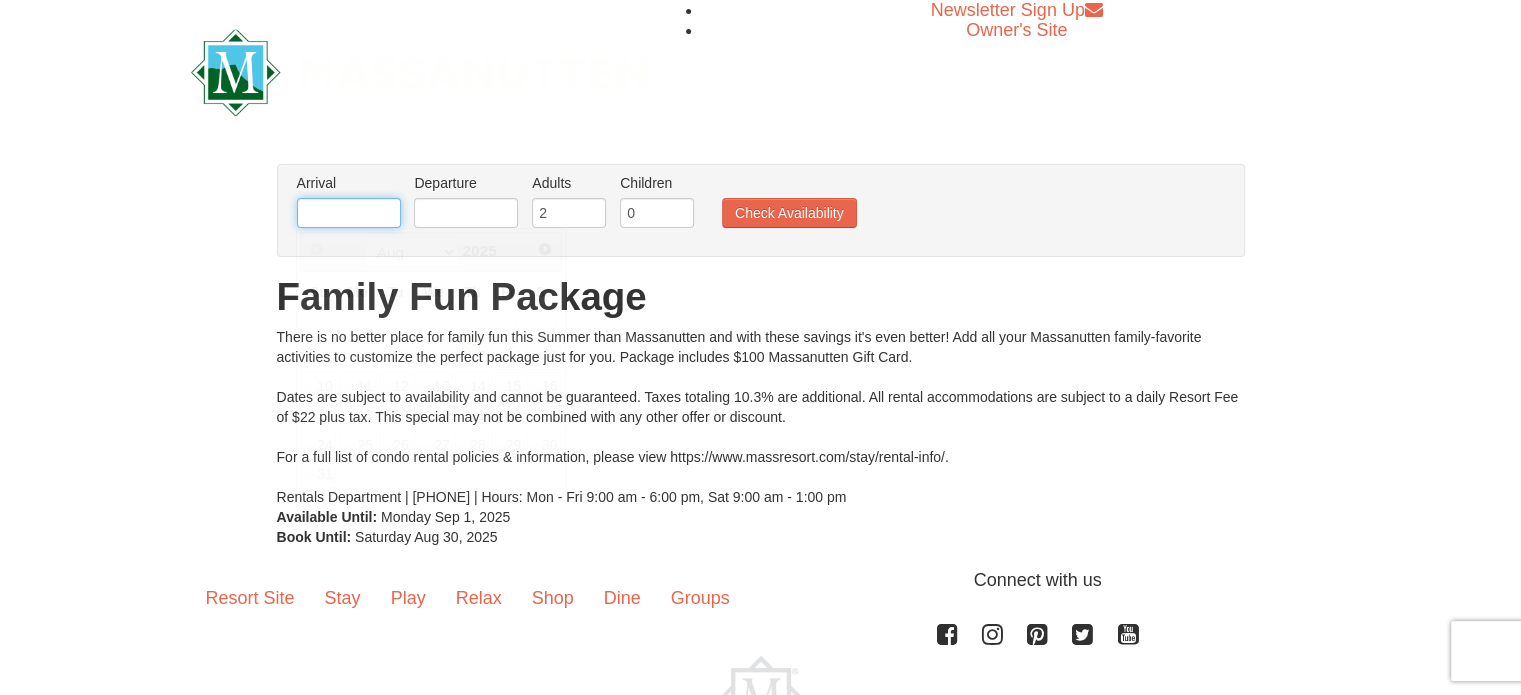 click at bounding box center [349, 213] 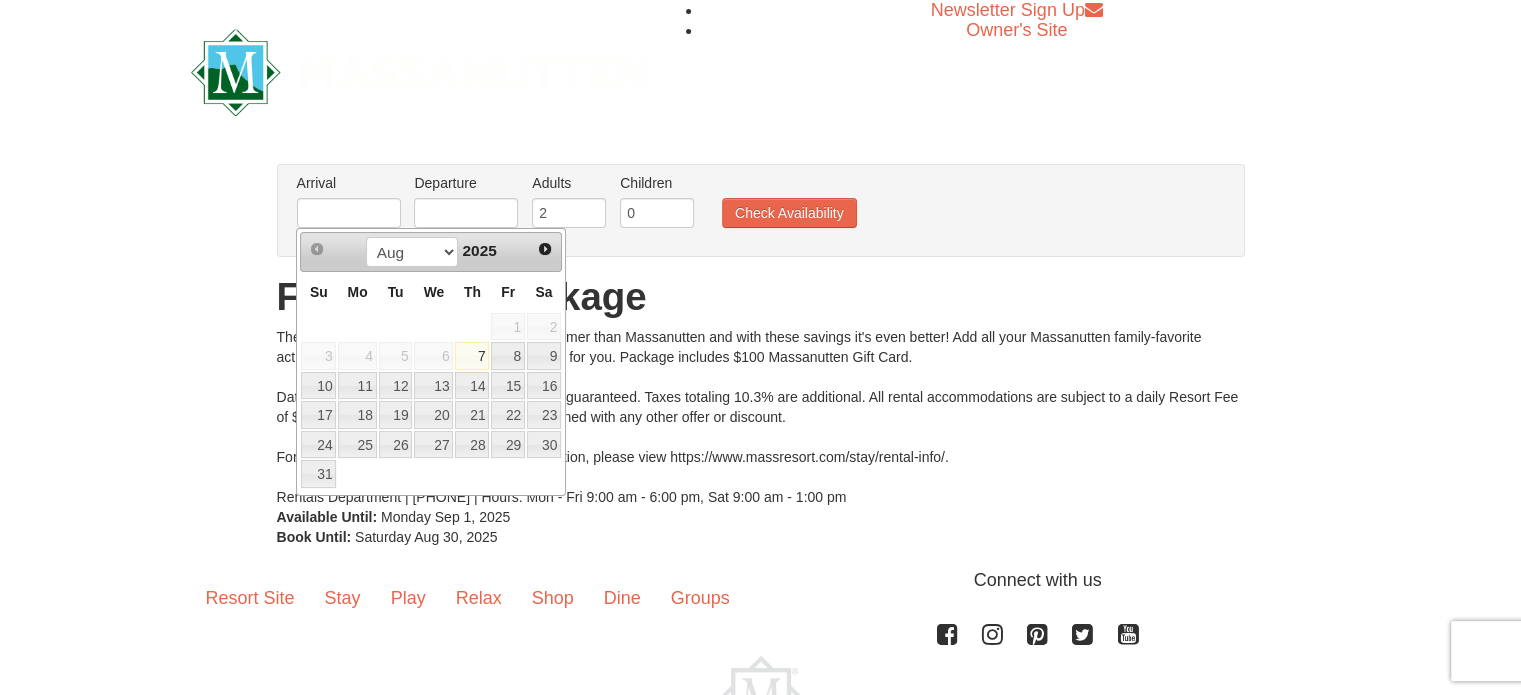 click on "7" at bounding box center (472, 356) 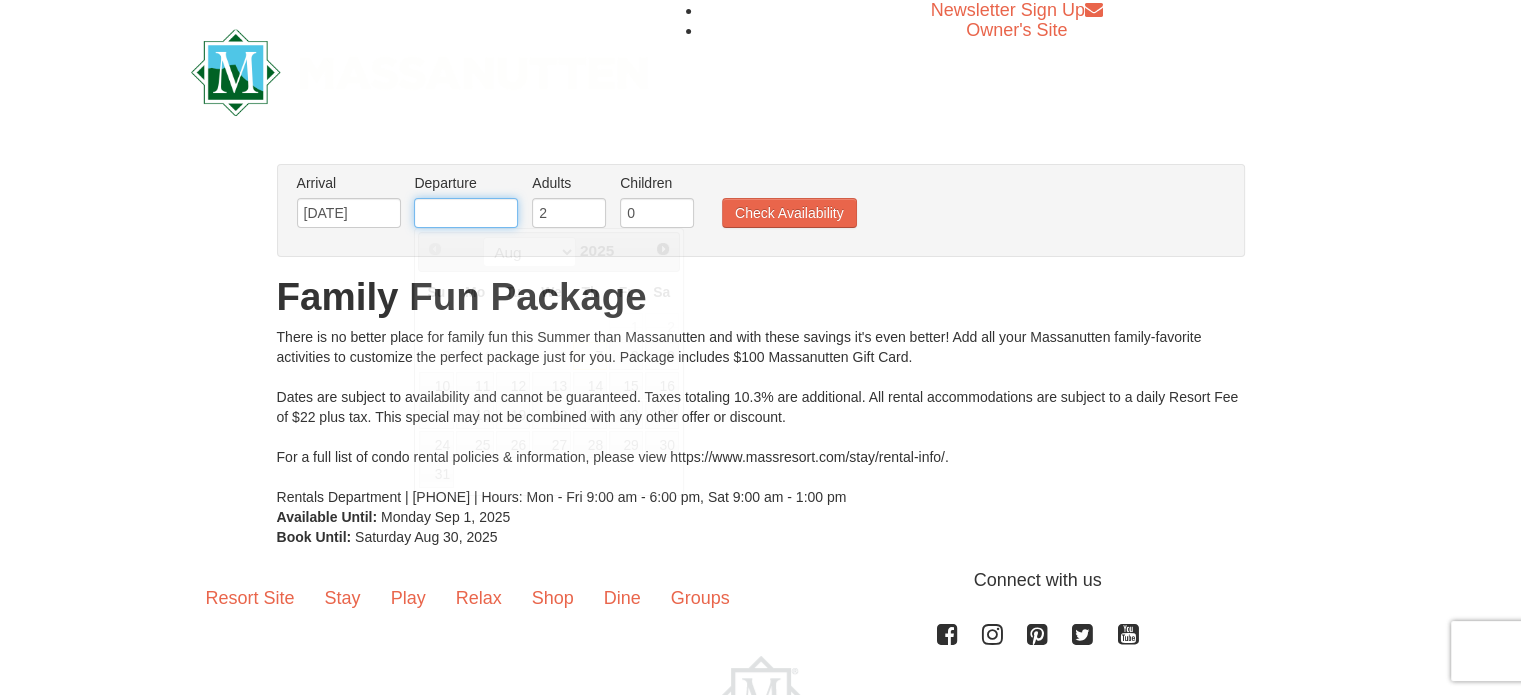 click at bounding box center [466, 213] 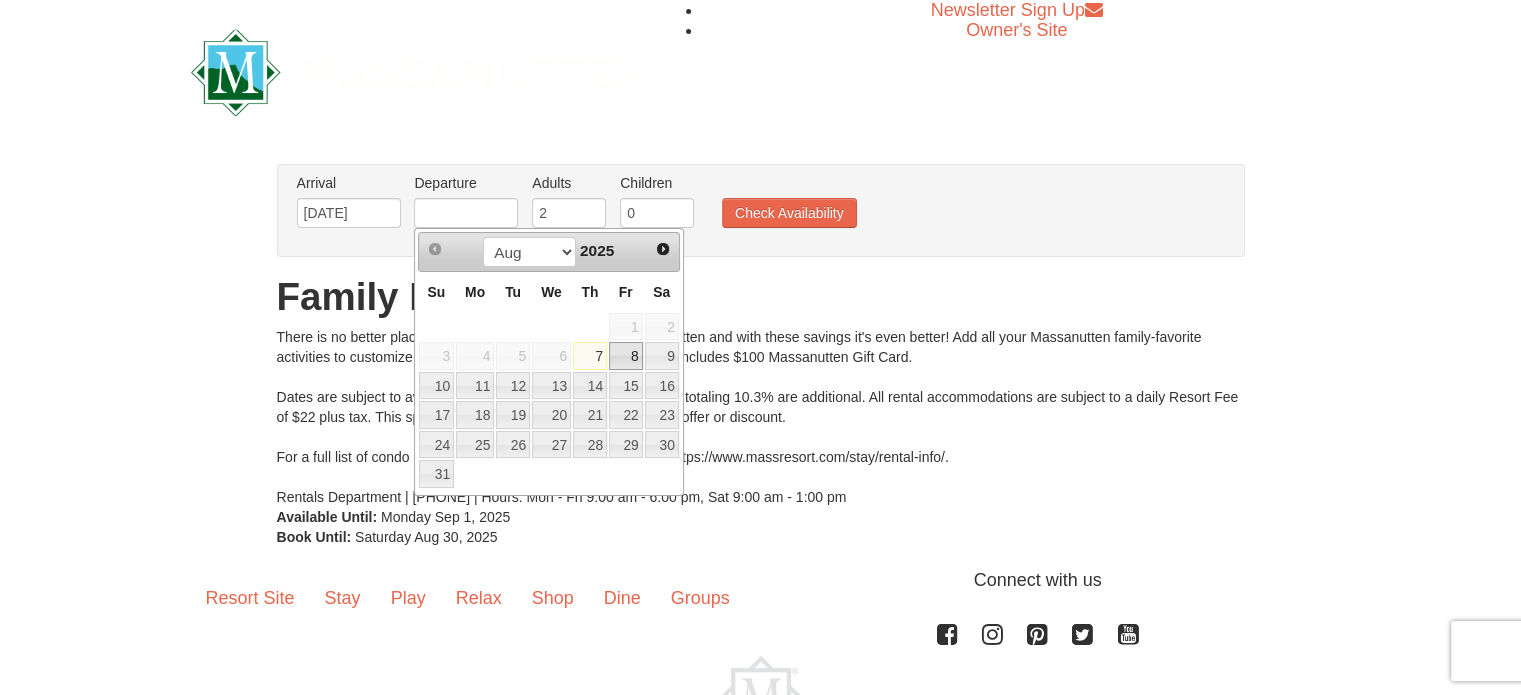 click on "8" at bounding box center (626, 356) 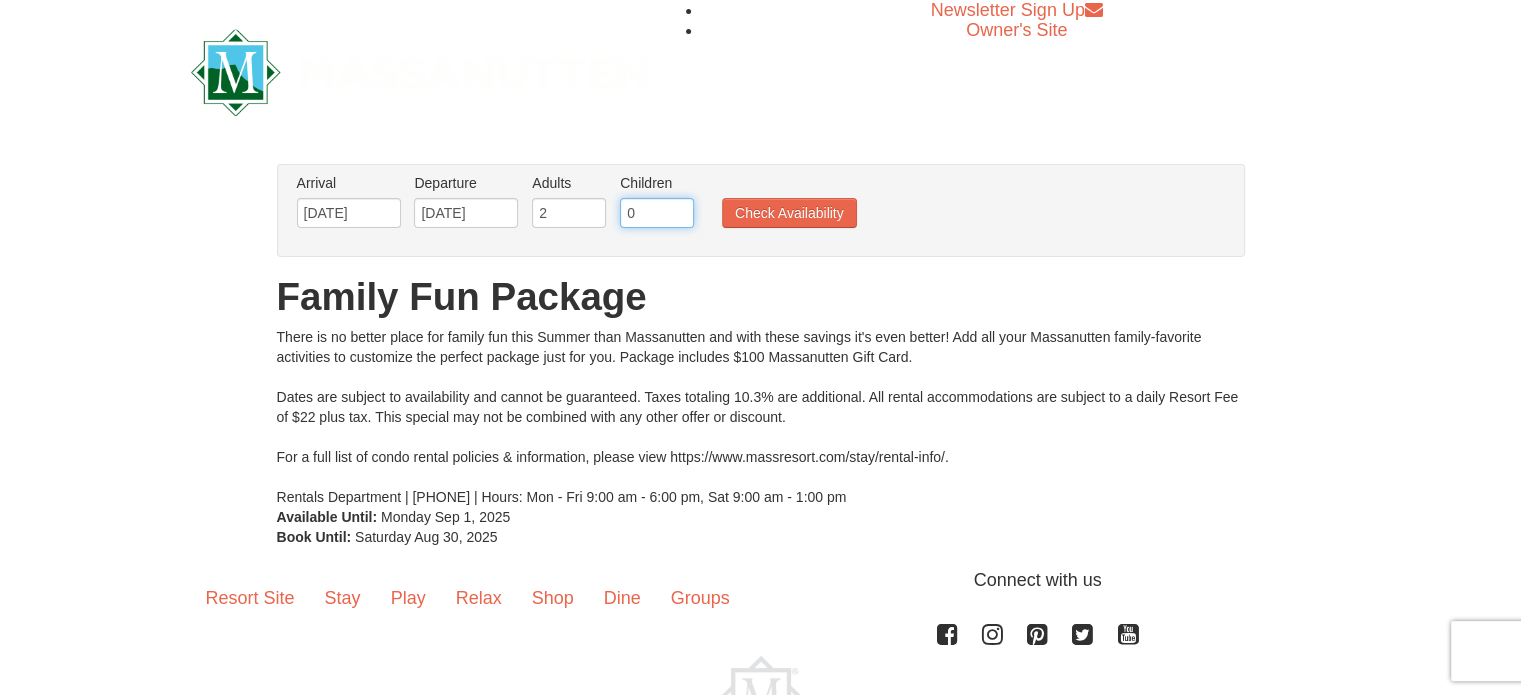 click on "0" at bounding box center [657, 213] 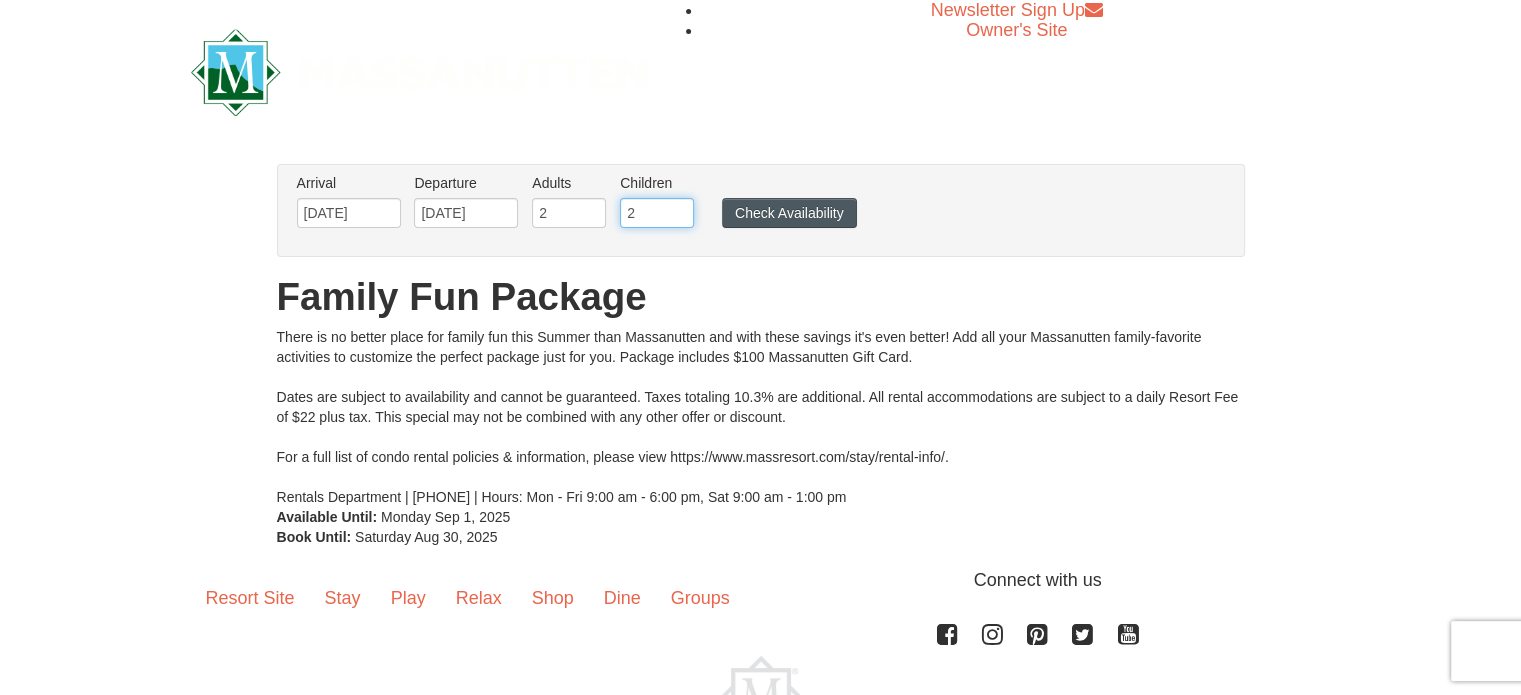 type on "2" 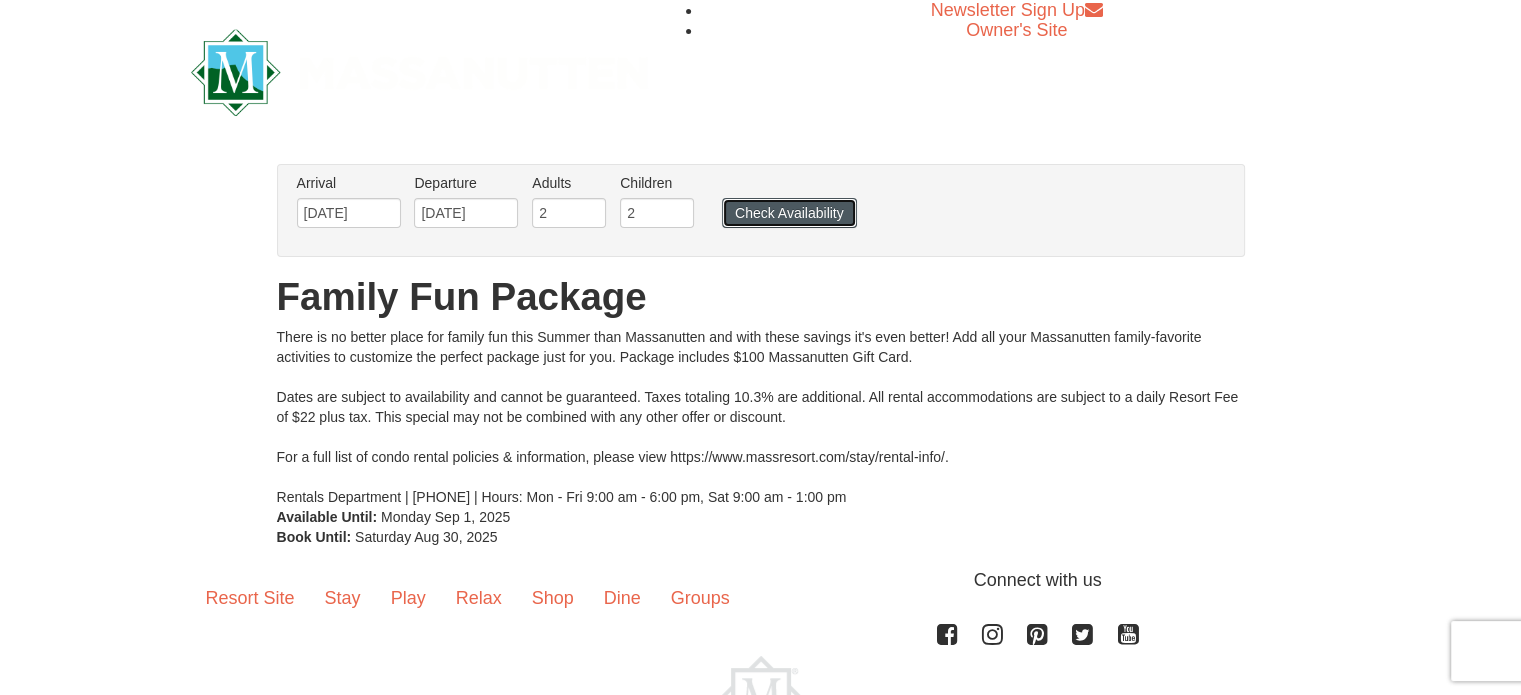 click on "Check Availability" at bounding box center (789, 213) 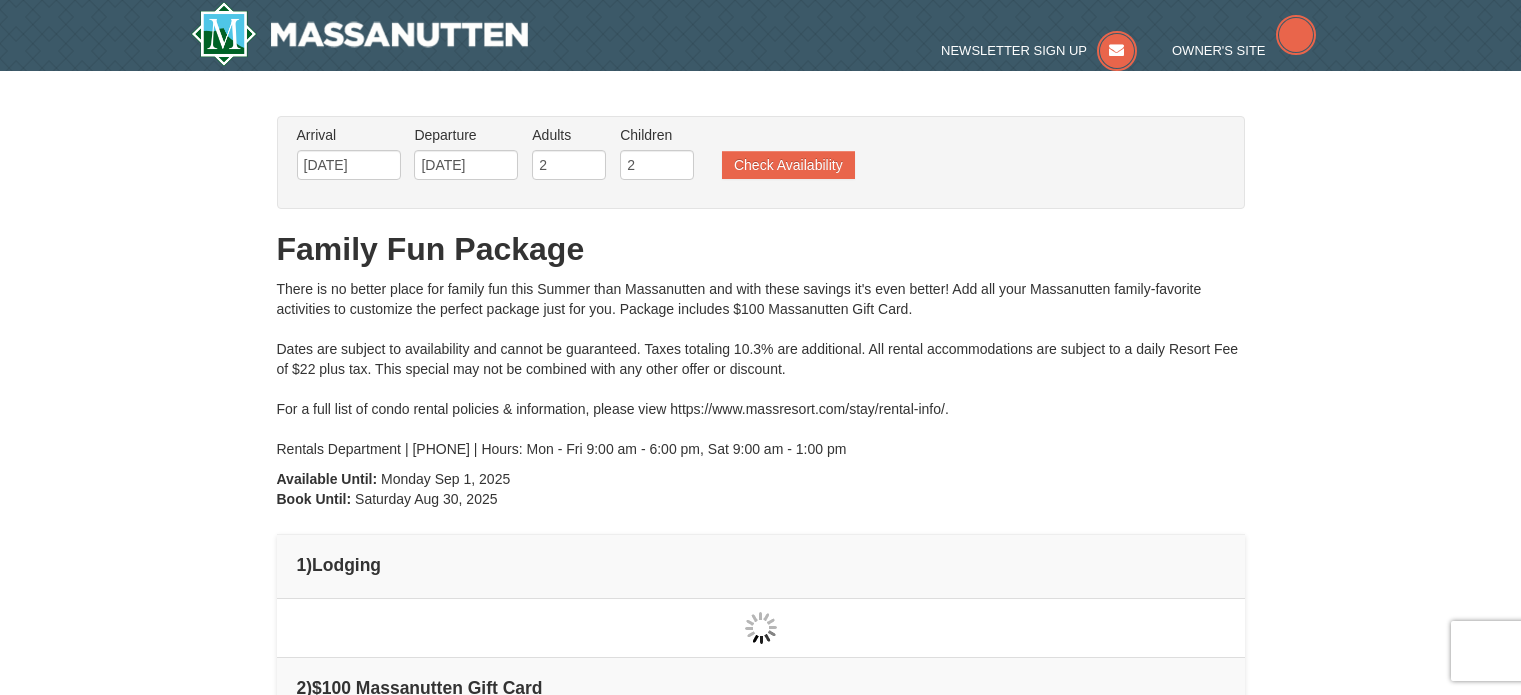 scroll, scrollTop: 0, scrollLeft: 0, axis: both 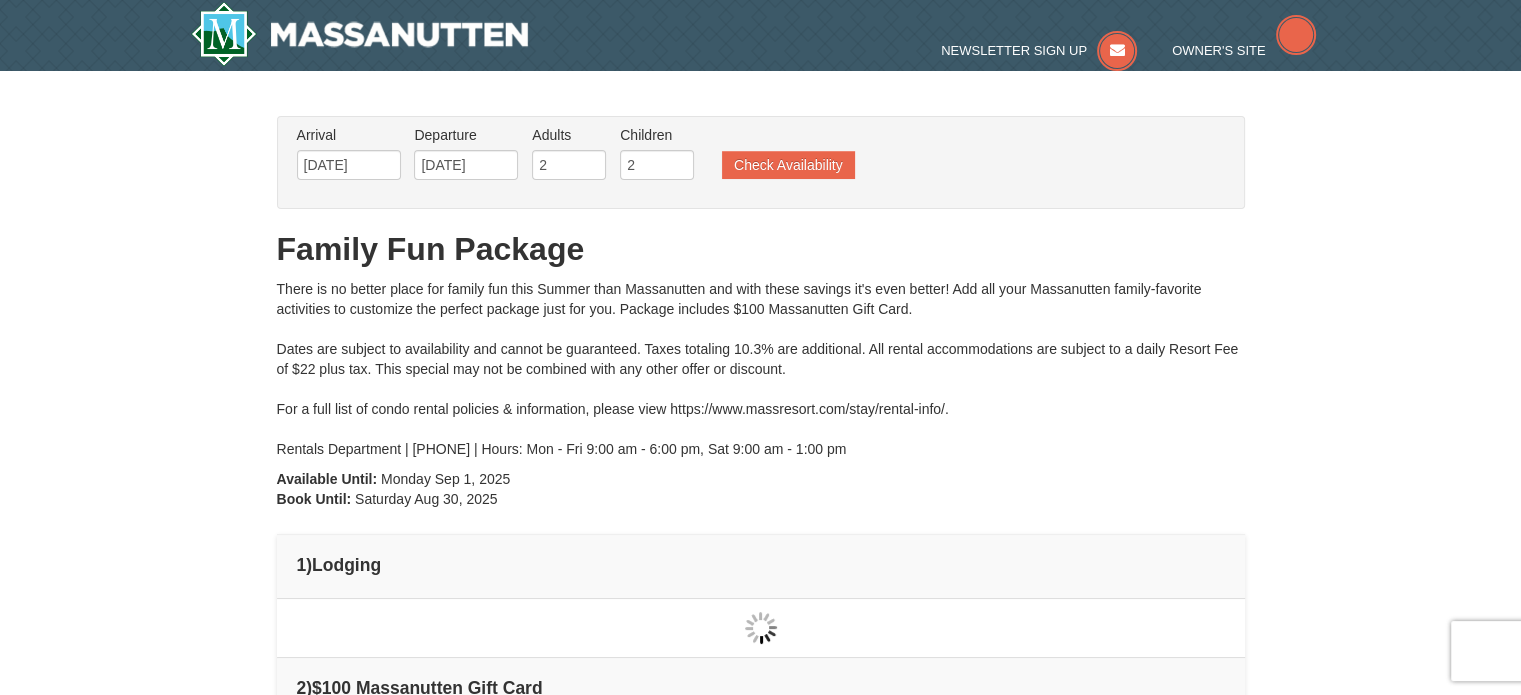 type on "[DATE]" 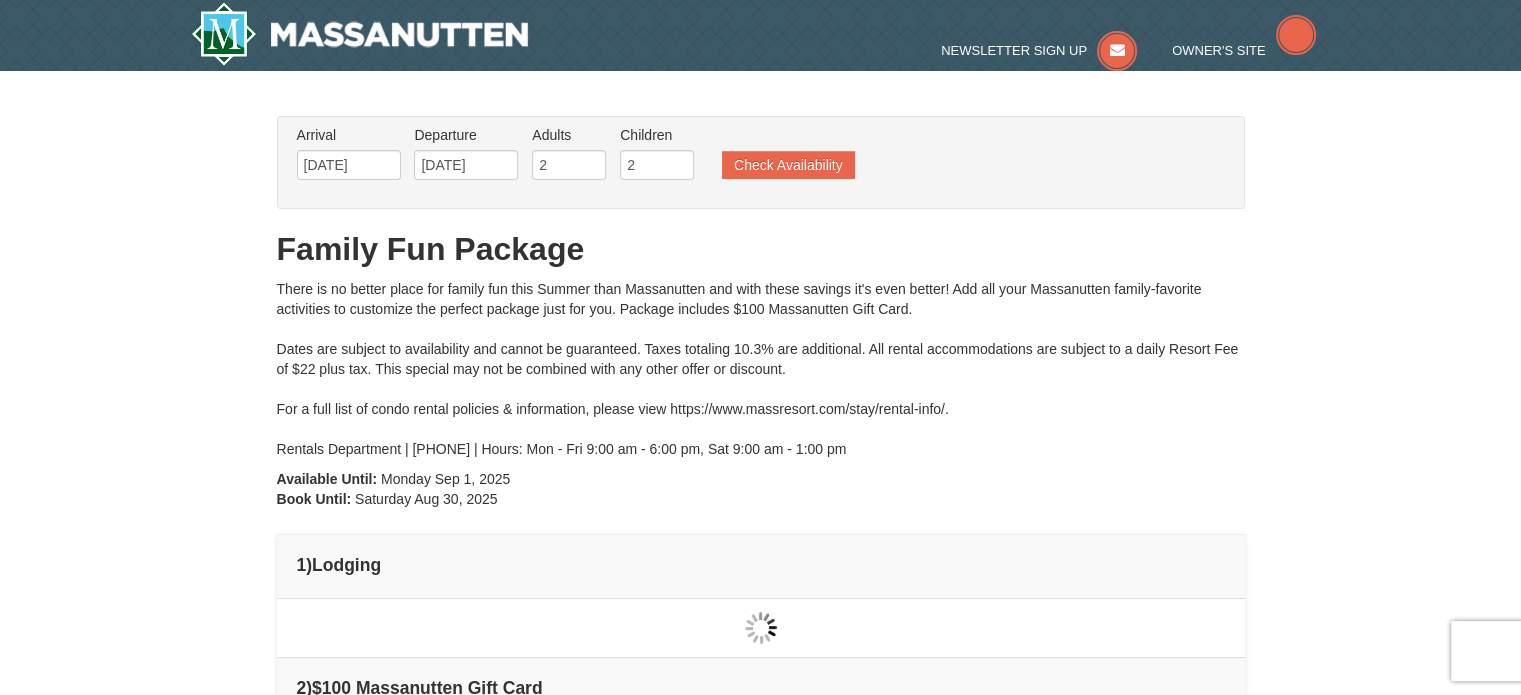 scroll, scrollTop: 0, scrollLeft: 0, axis: both 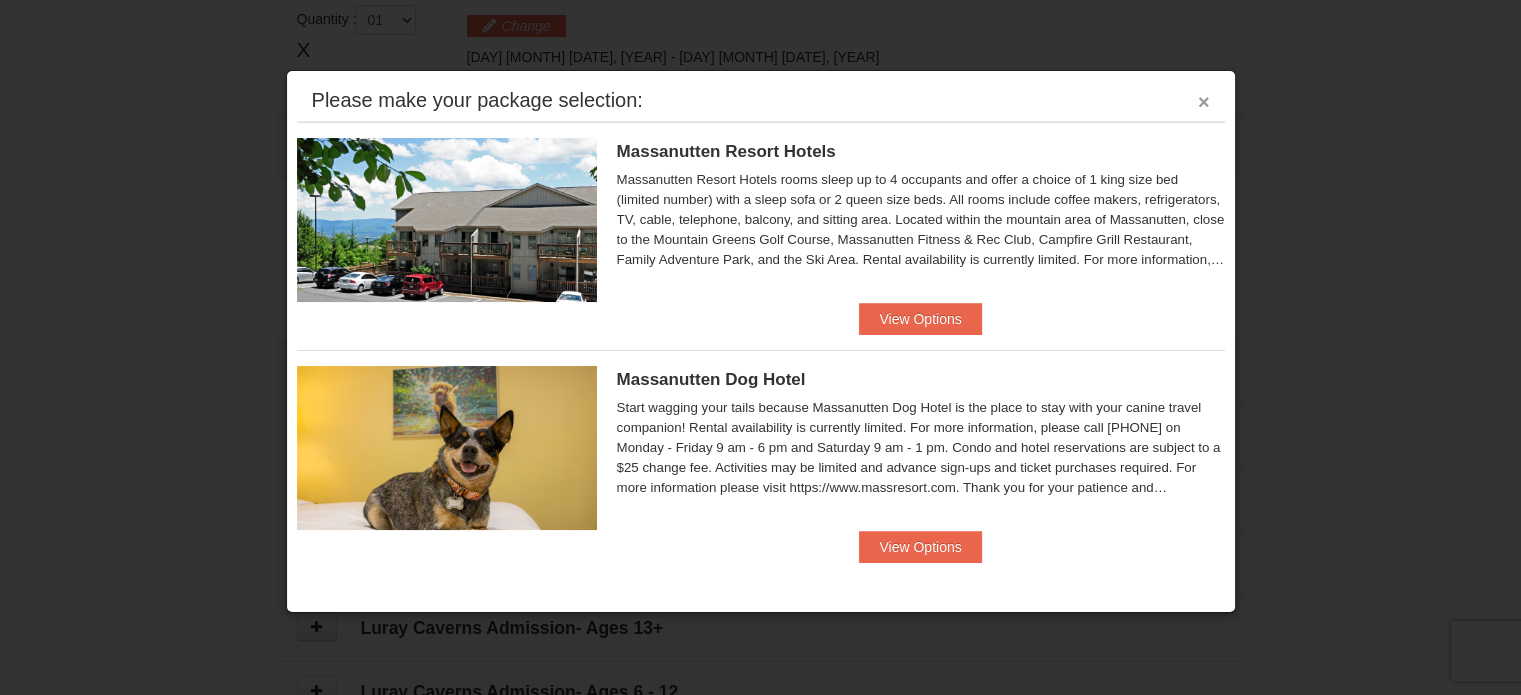 click on "×" at bounding box center [1204, 102] 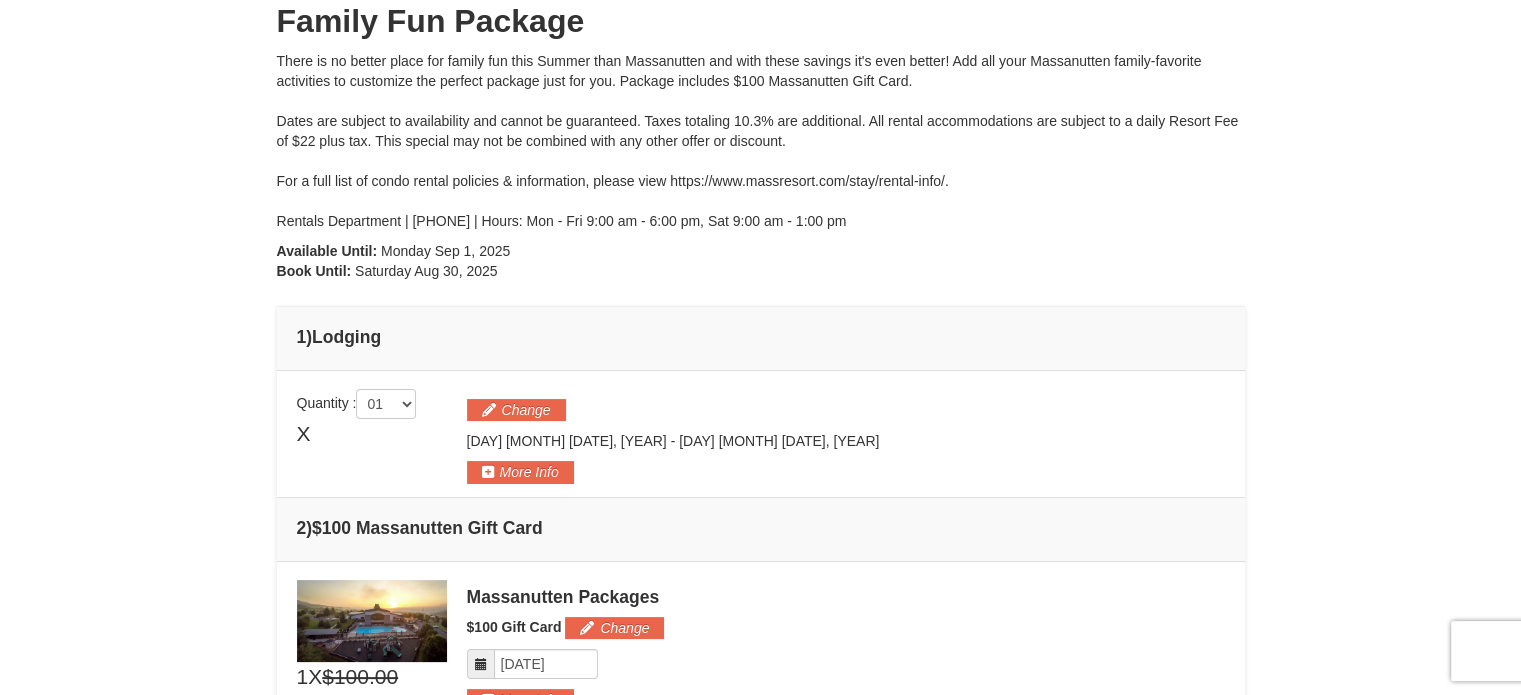 scroll, scrollTop: 210, scrollLeft: 0, axis: vertical 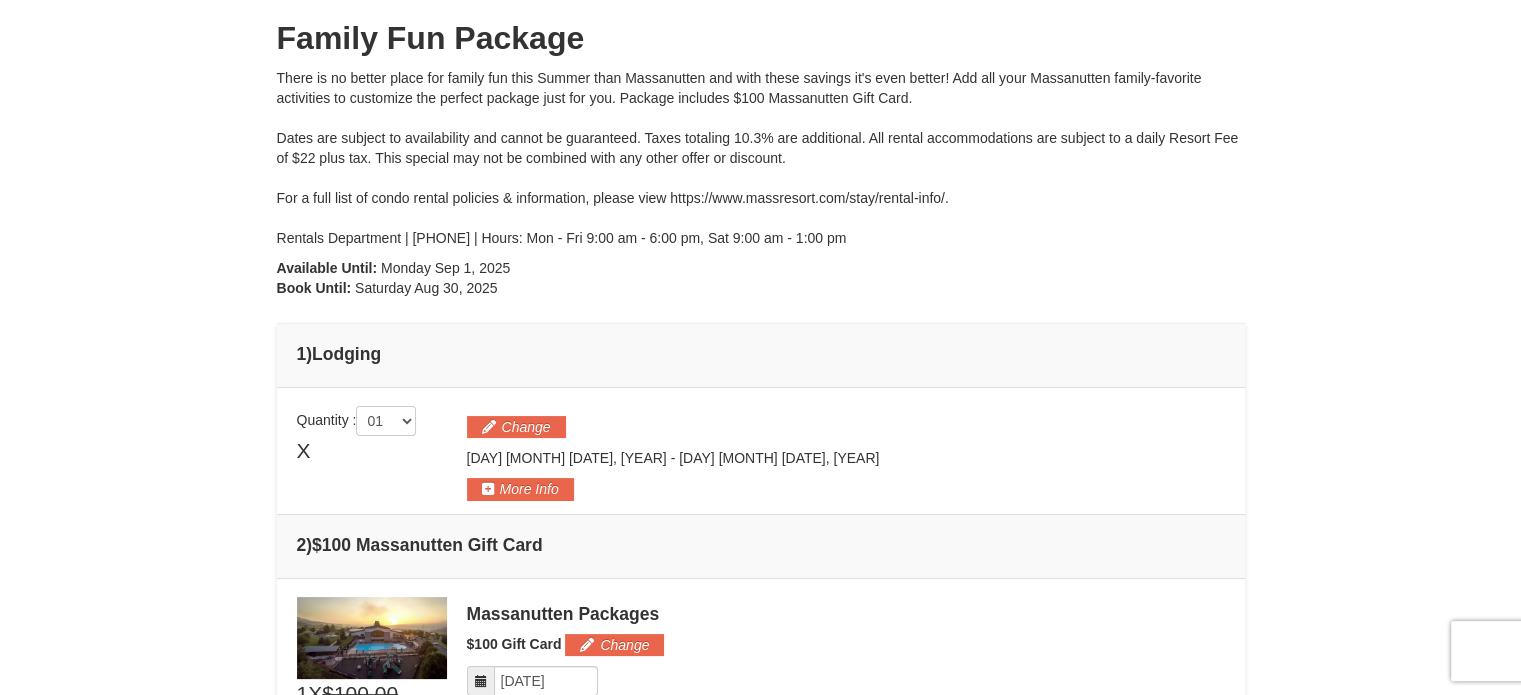 drag, startPoint x: 736, startPoint y: 95, endPoint x: 906, endPoint y: 100, distance: 170.07352 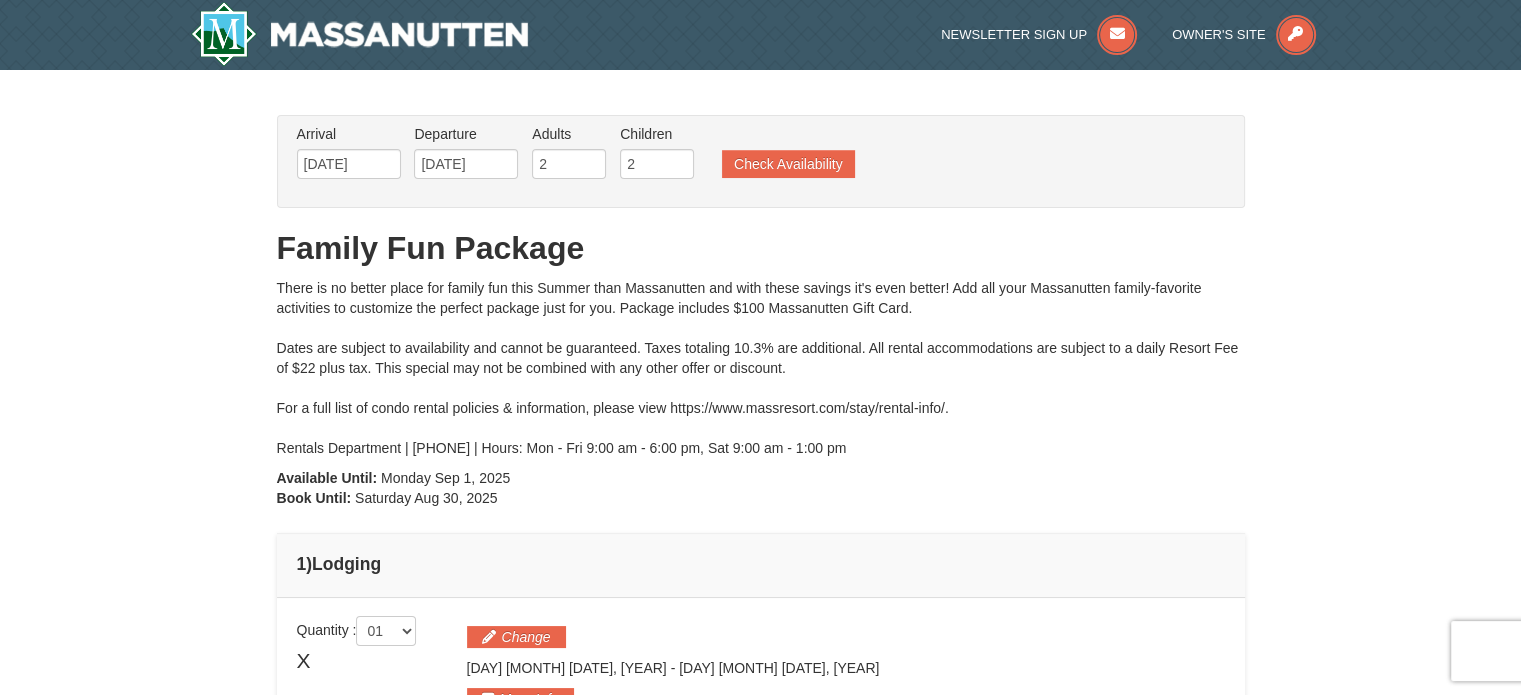 scroll, scrollTop: 60, scrollLeft: 0, axis: vertical 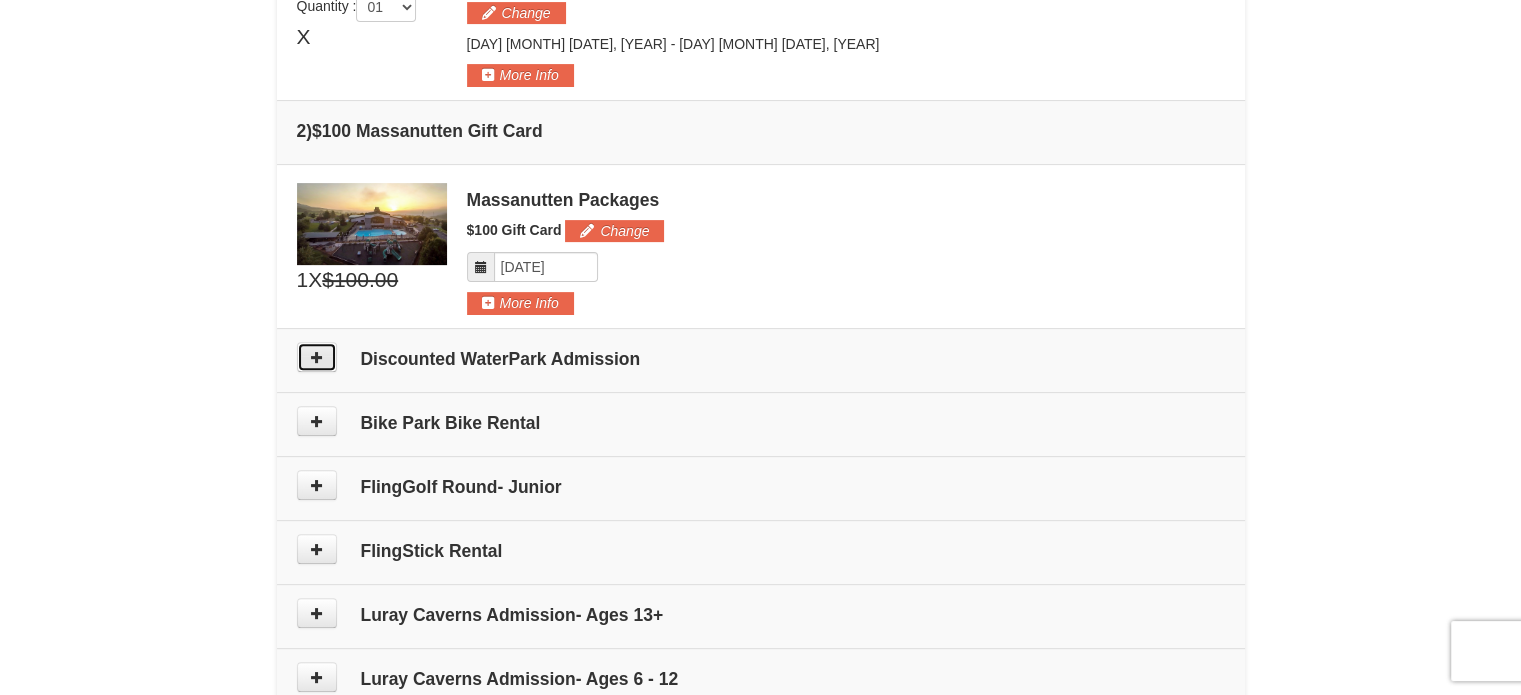 click at bounding box center (317, 357) 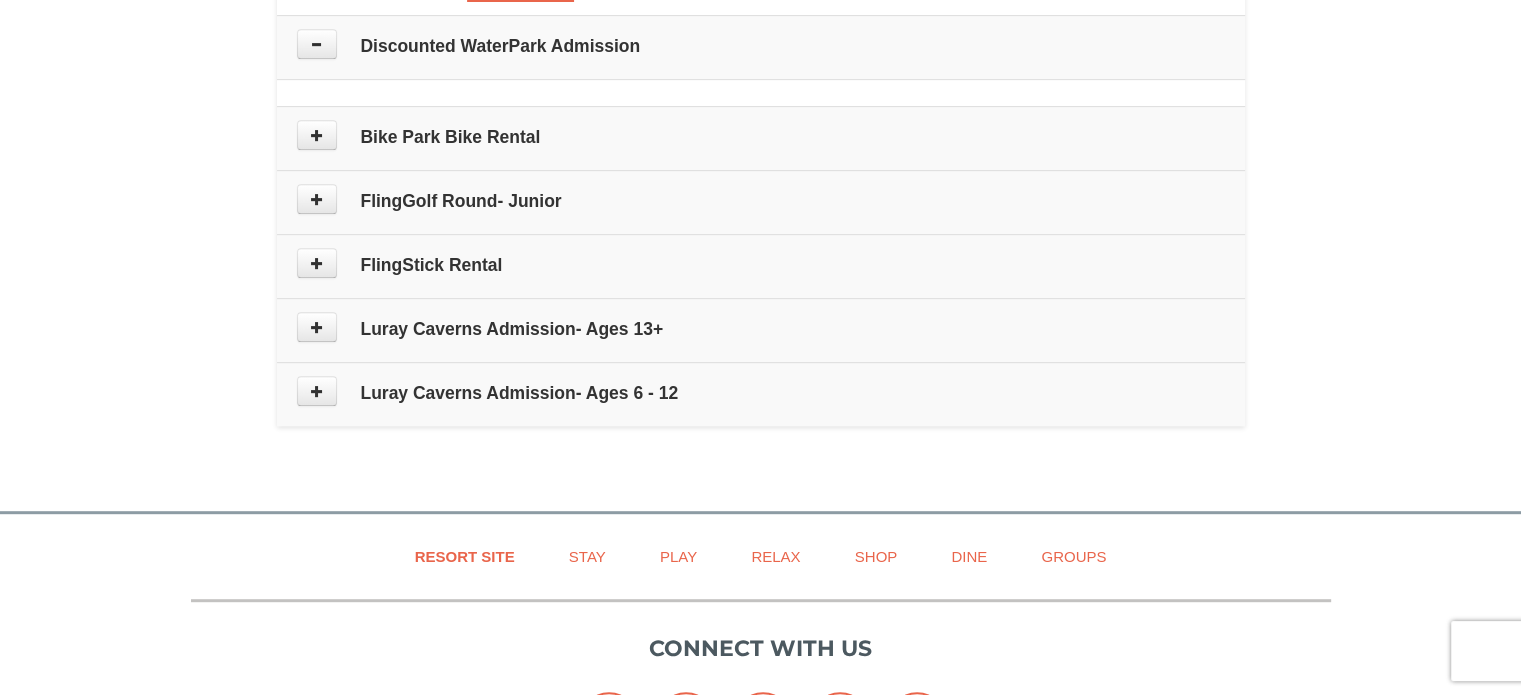 scroll, scrollTop: 950, scrollLeft: 0, axis: vertical 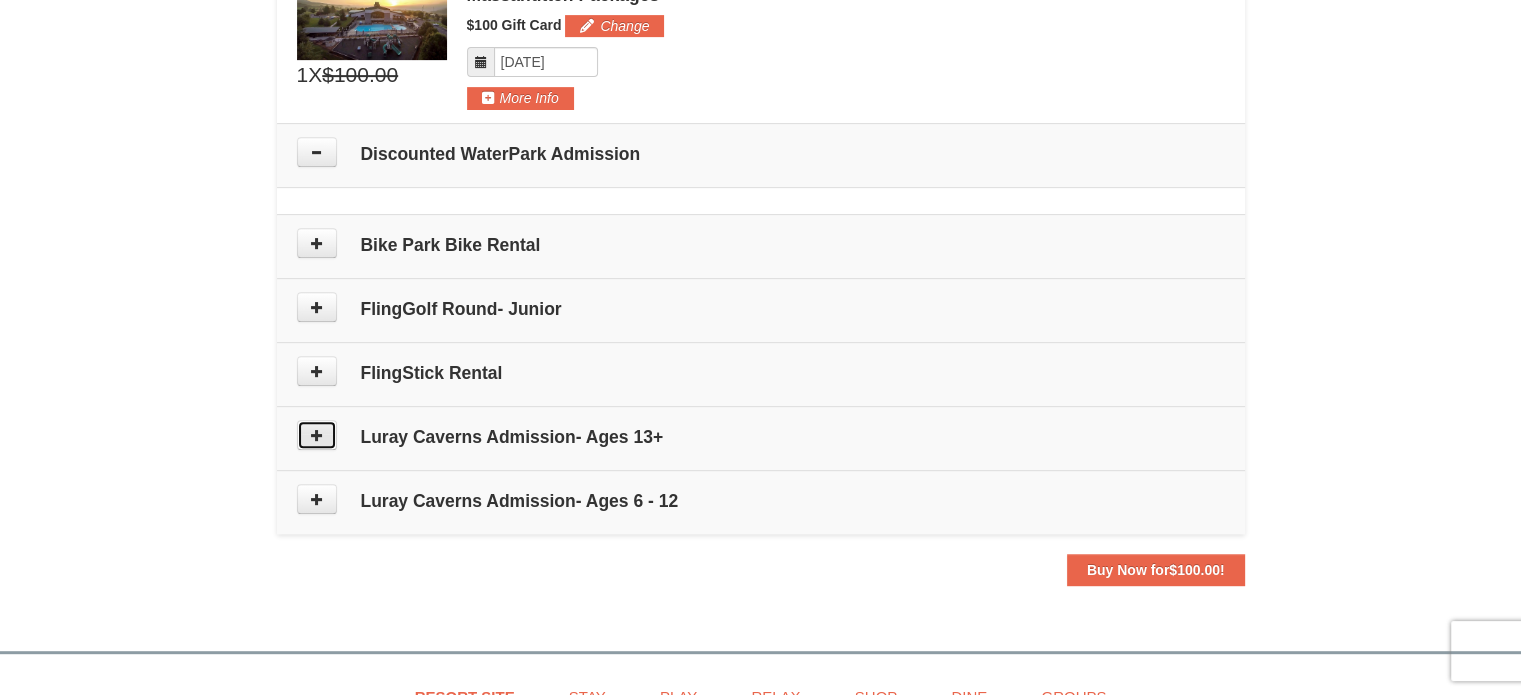 click at bounding box center [317, 435] 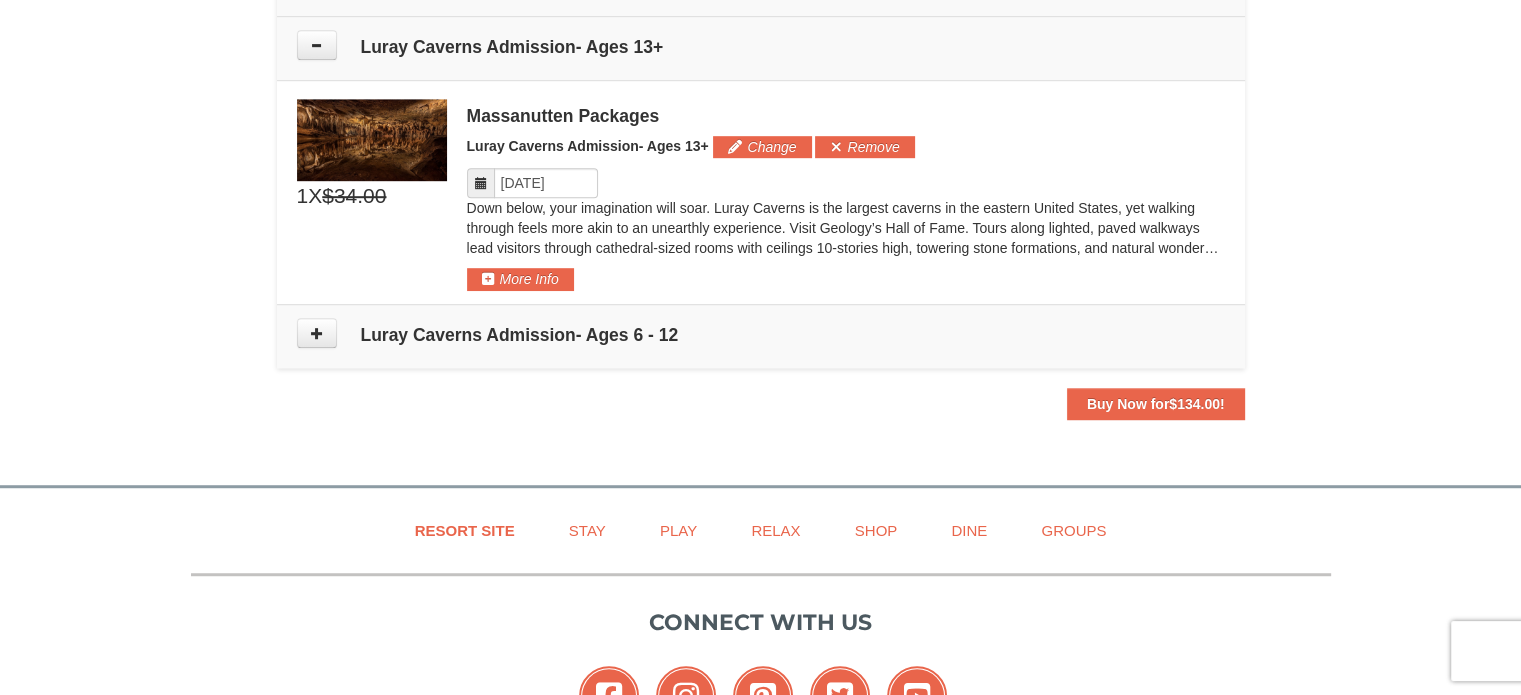 scroll, scrollTop: 1232, scrollLeft: 0, axis: vertical 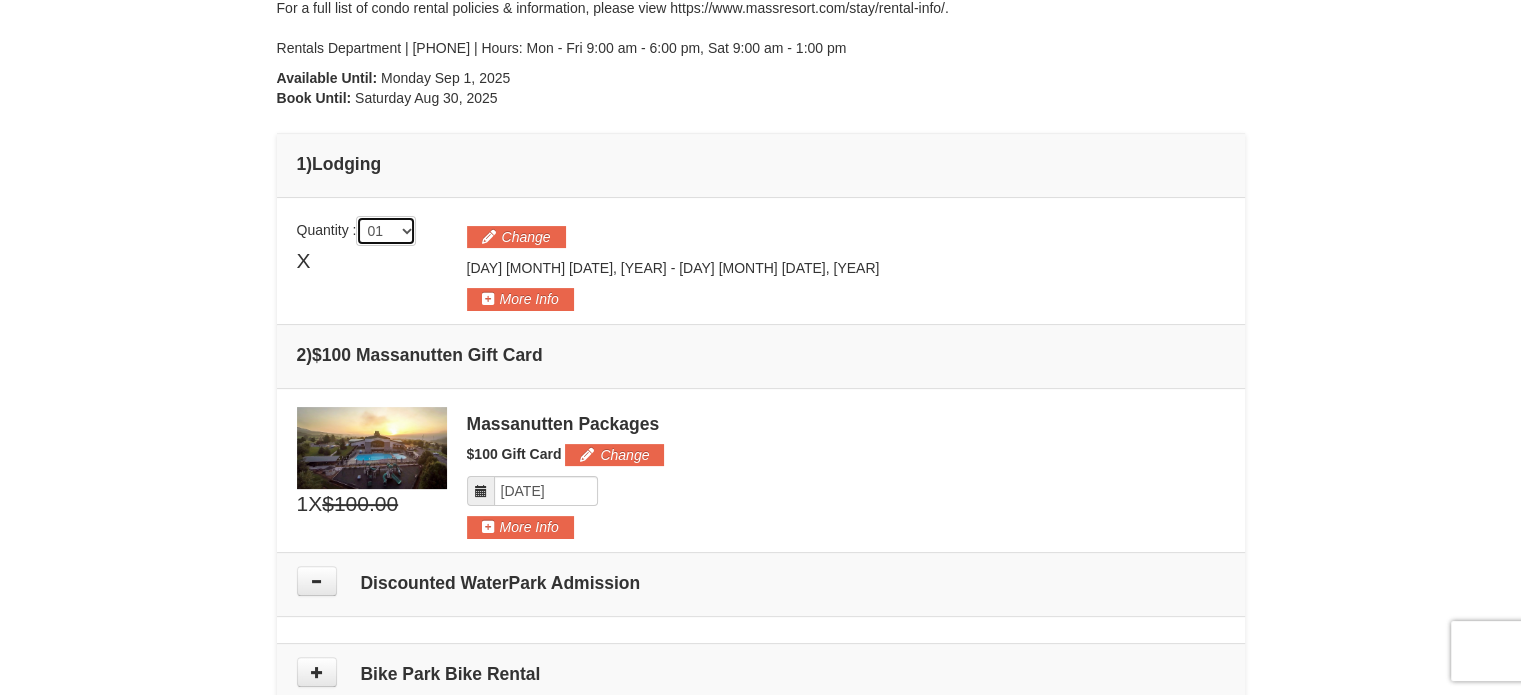 click on "01
02
03
04
05" at bounding box center [386, 231] 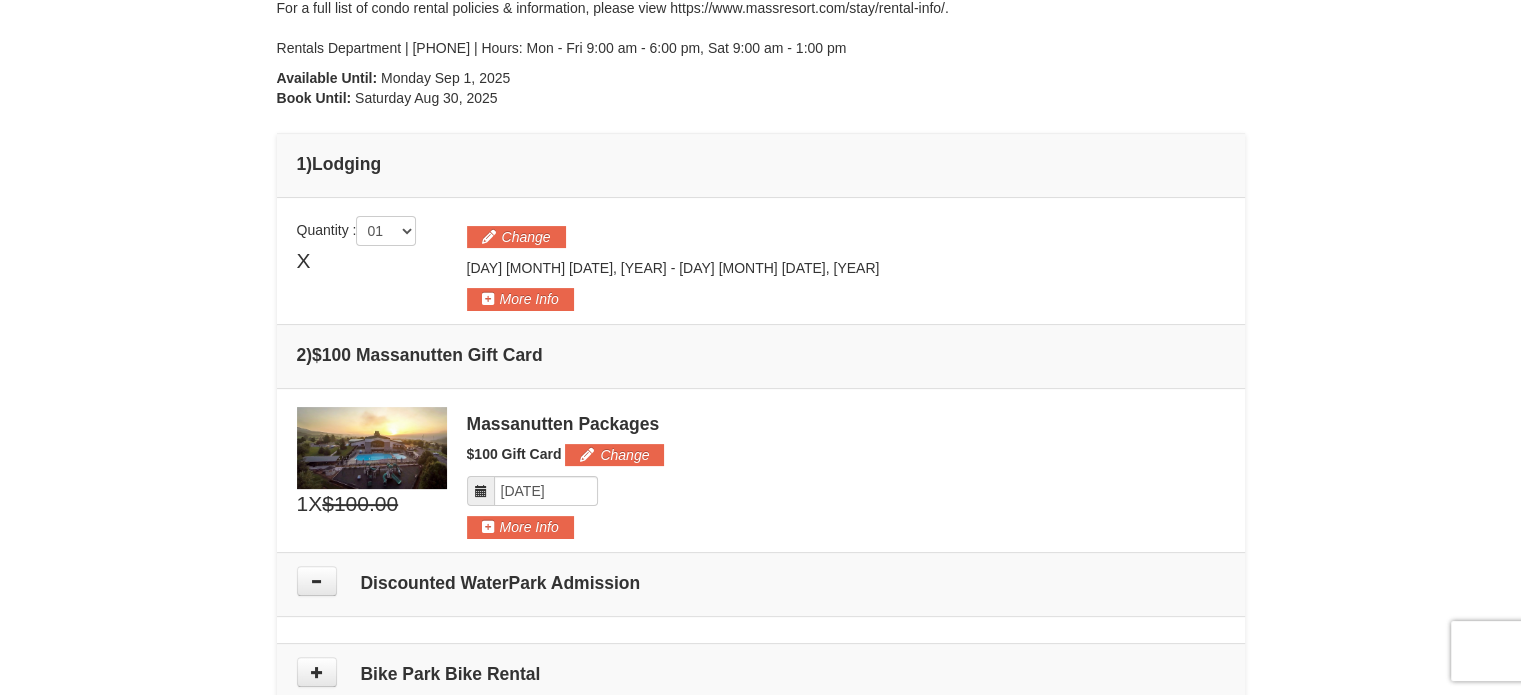 click on "×
From:
To:
Adults:
2
Children:
2
Change
Arrival Please format dates MM/DD/YYYY Please format dates MM/DD/YYYY
08/07/2025
Departure Please format dates MM/DD/YYYY Please format dates MM/DD/YYYY
08/08/2025
Adults 2" at bounding box center (760, 477) 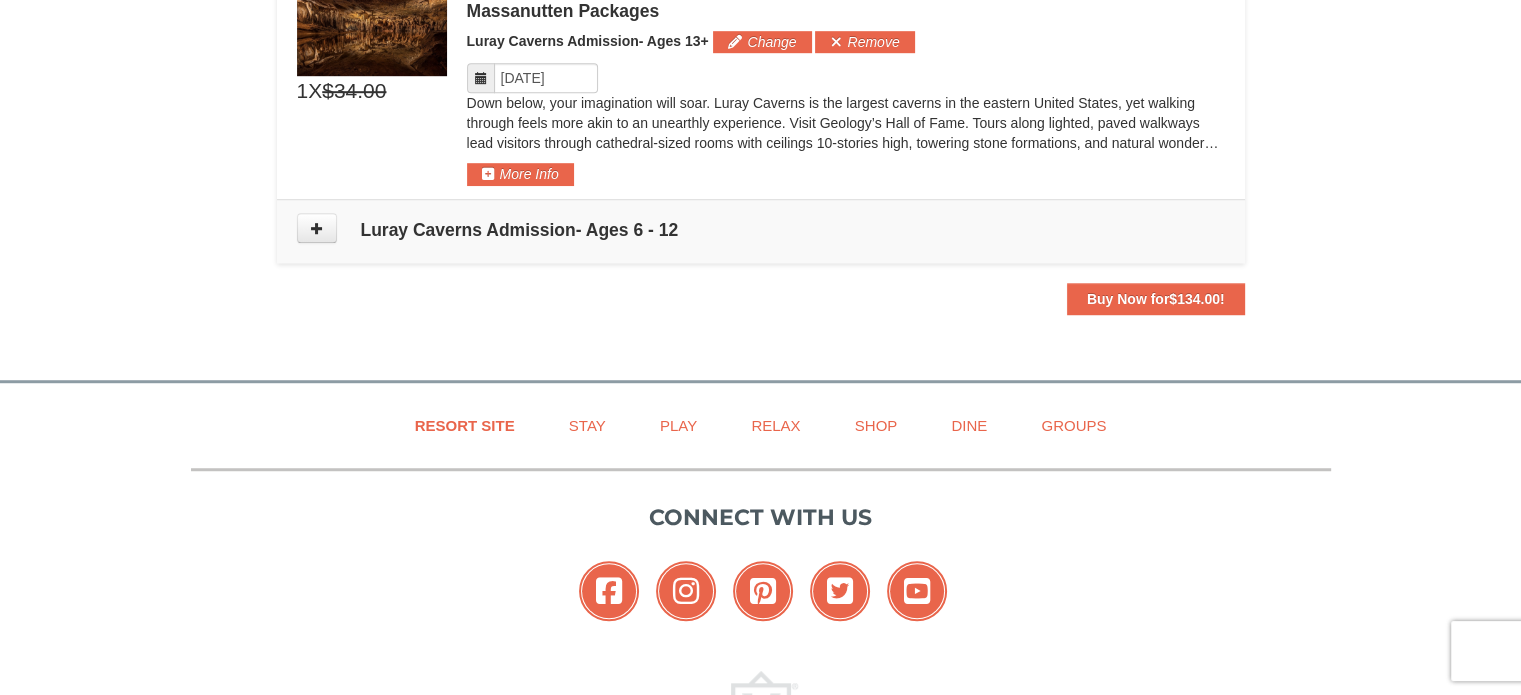 scroll, scrollTop: 1350, scrollLeft: 0, axis: vertical 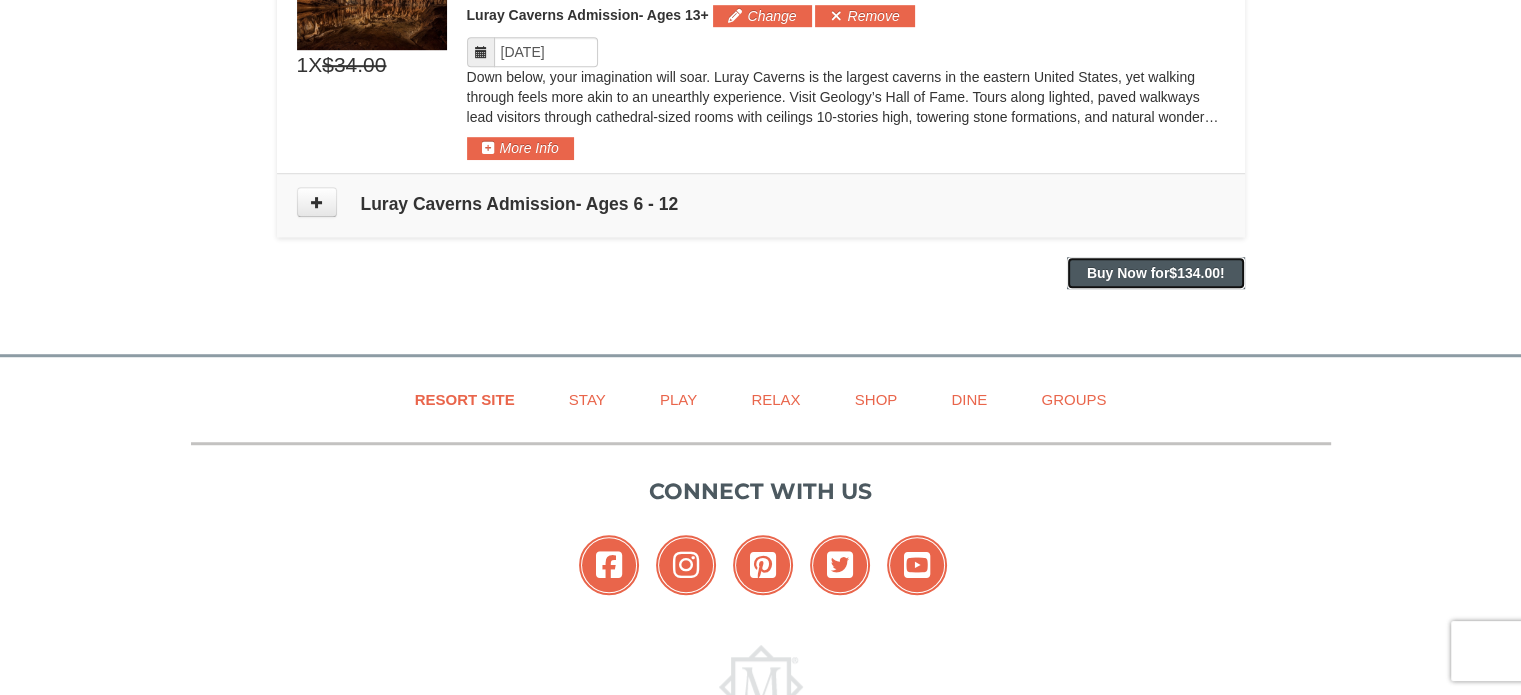click on "Buy Now for
$134.00 !" at bounding box center (1156, 273) 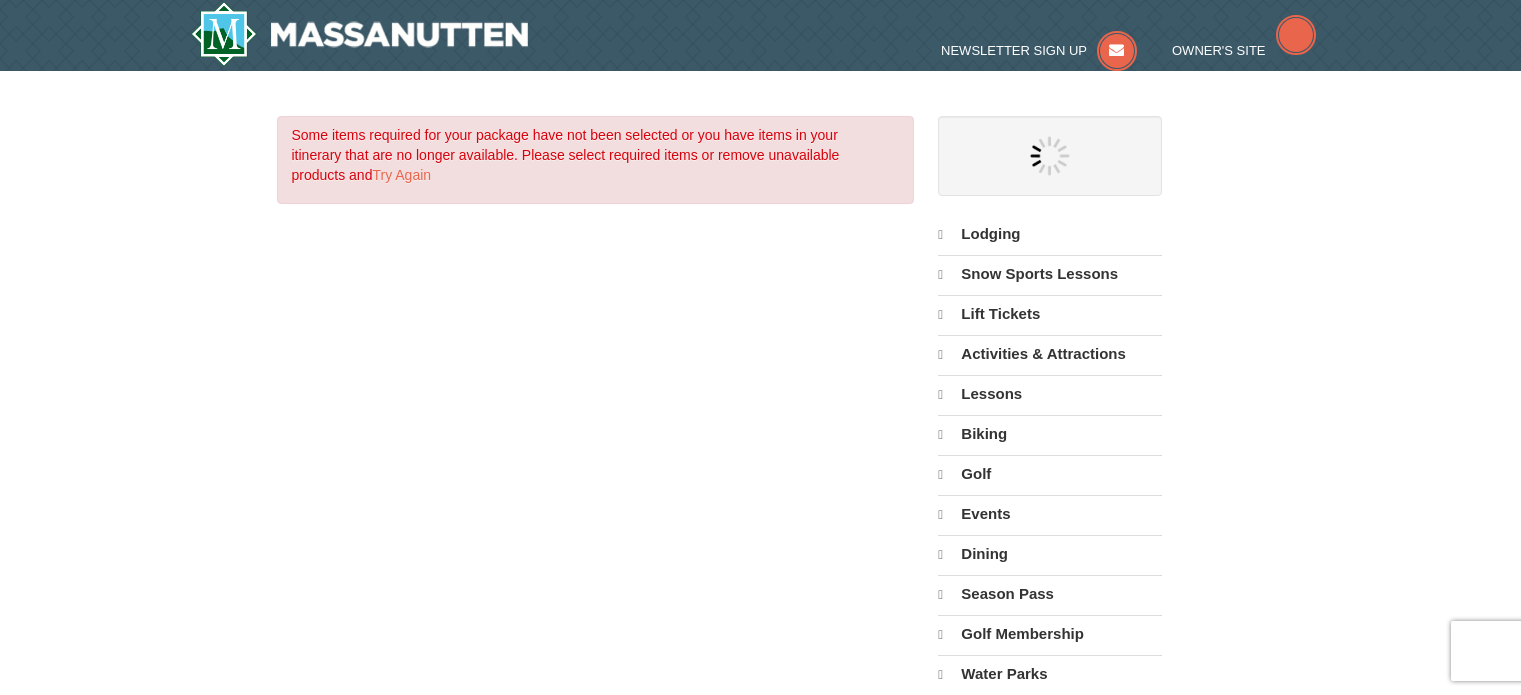 scroll, scrollTop: 0, scrollLeft: 0, axis: both 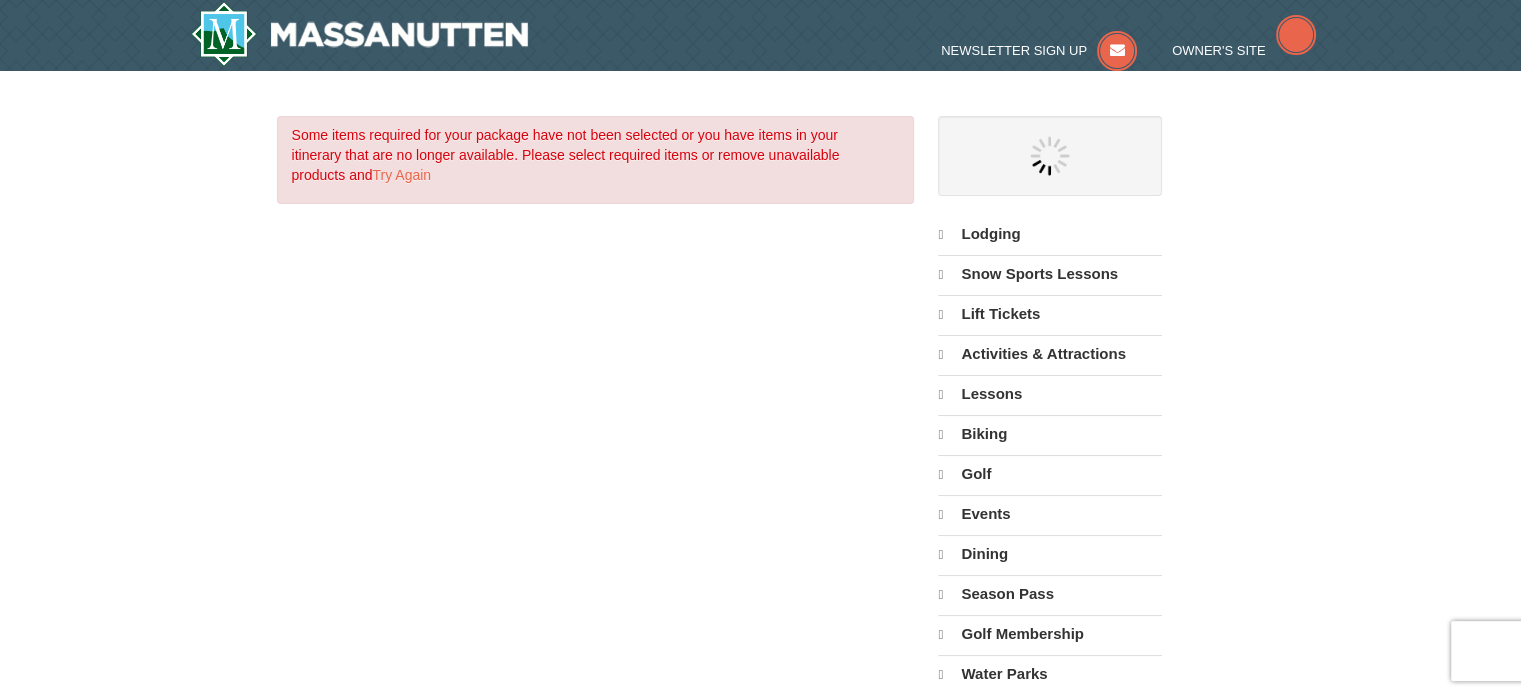 select on "8" 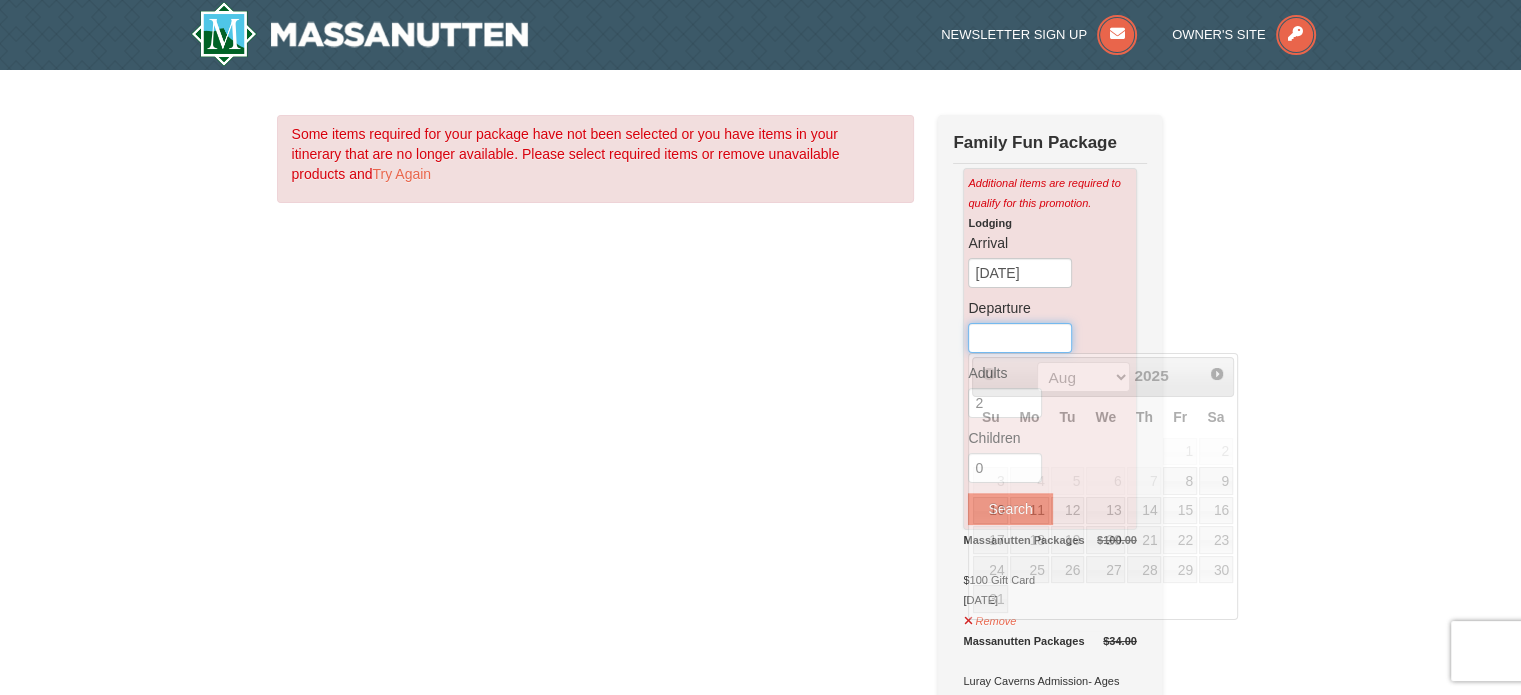click at bounding box center (1020, 338) 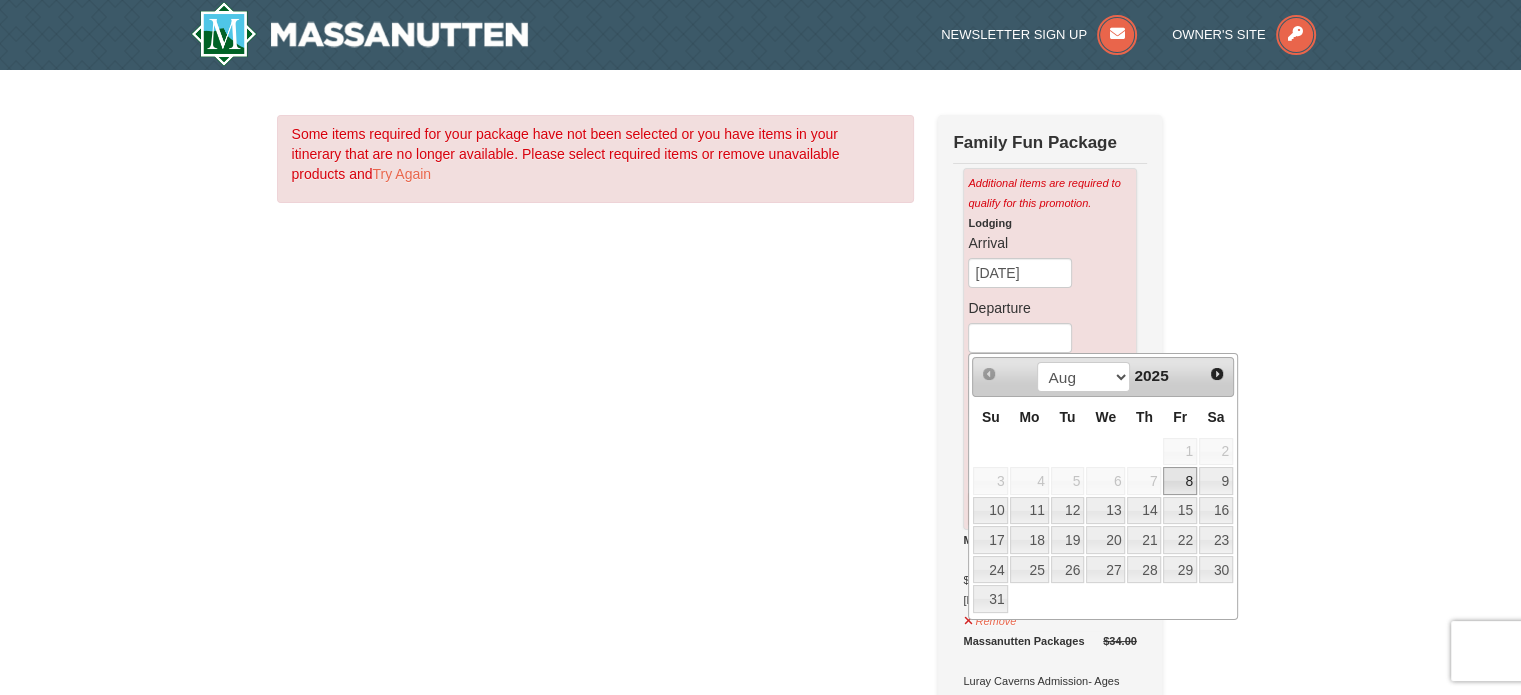 click on "8" at bounding box center [1180, 481] 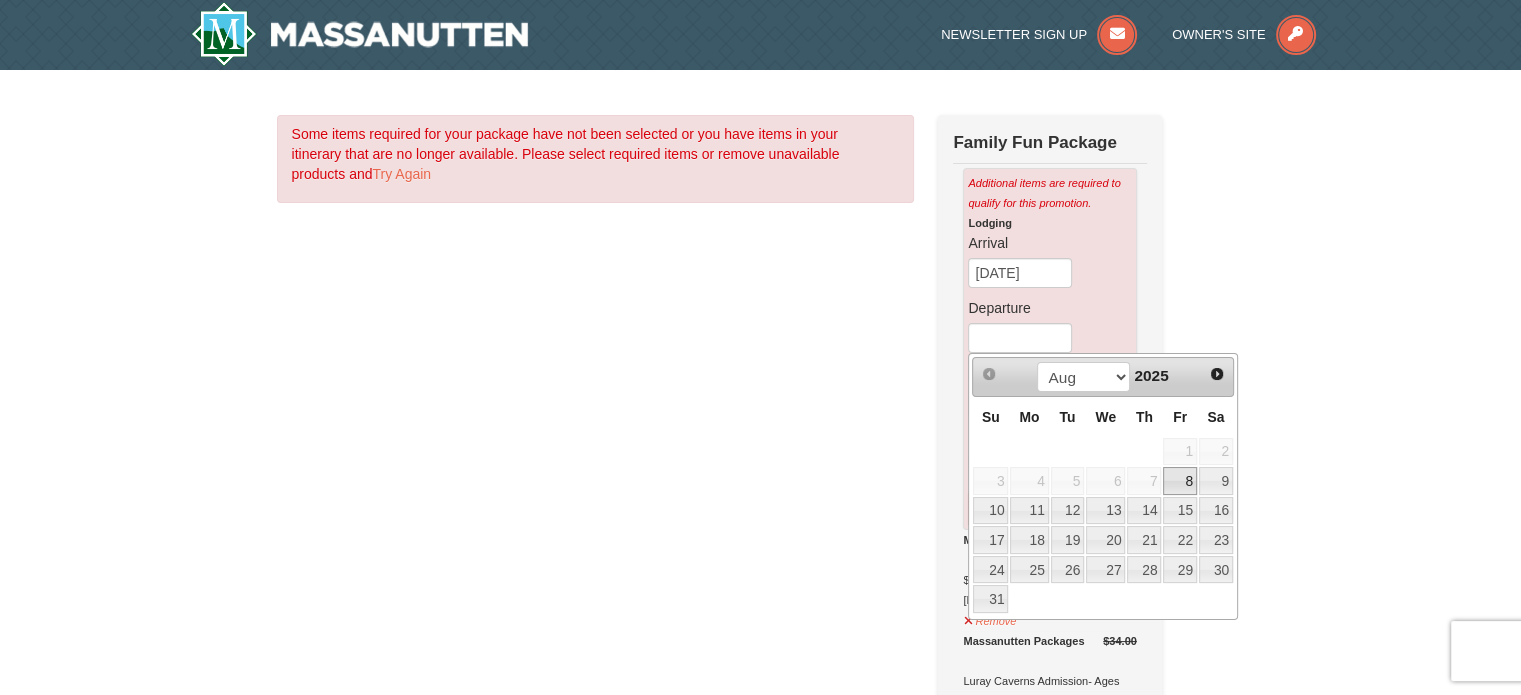 type on "[DATE]" 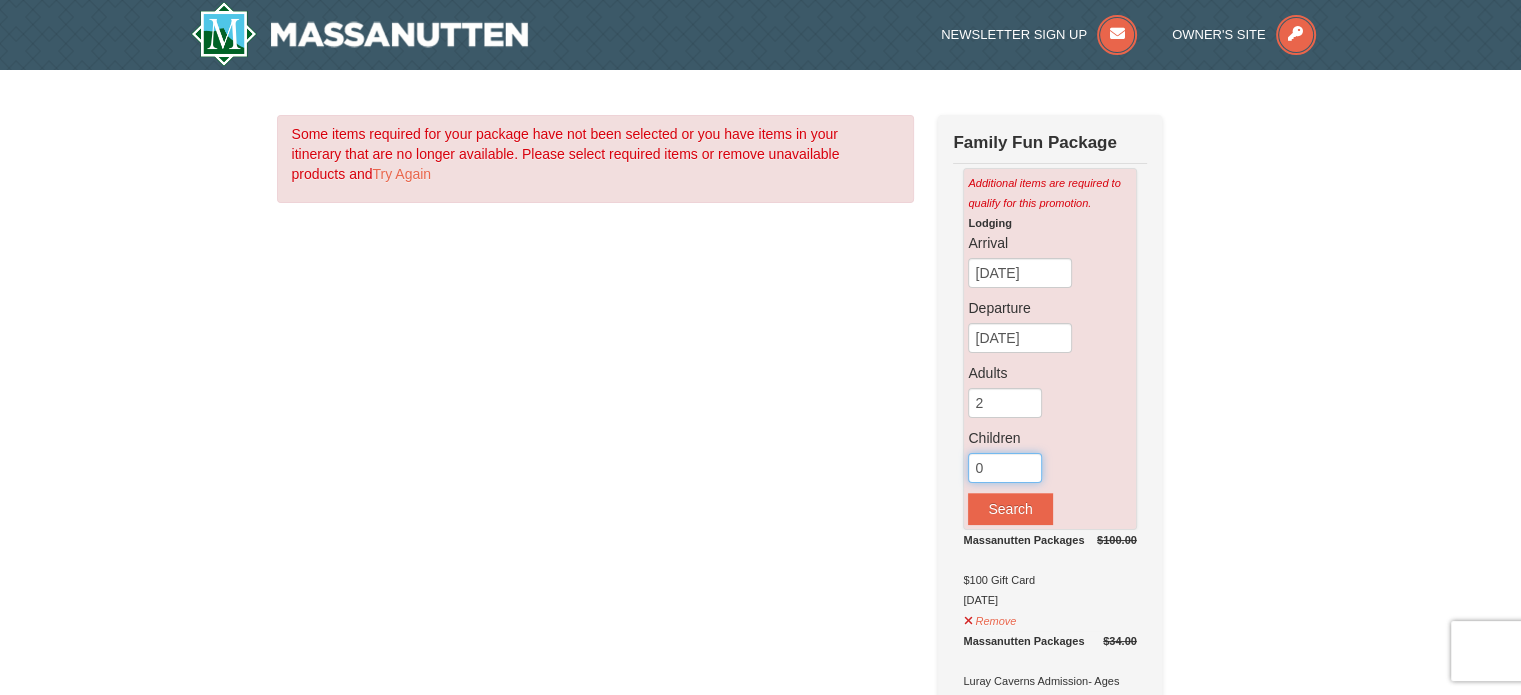 click on "0" at bounding box center (1005, 468) 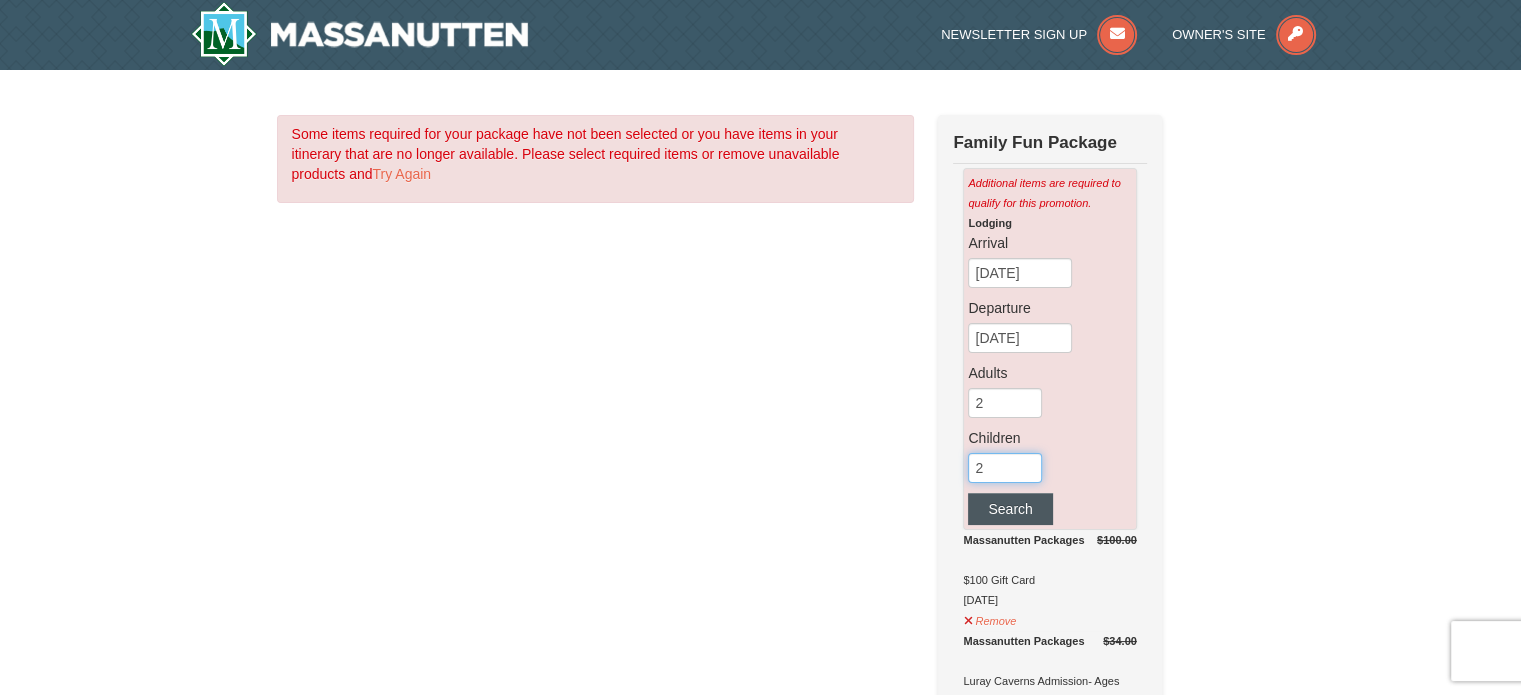 type on "2" 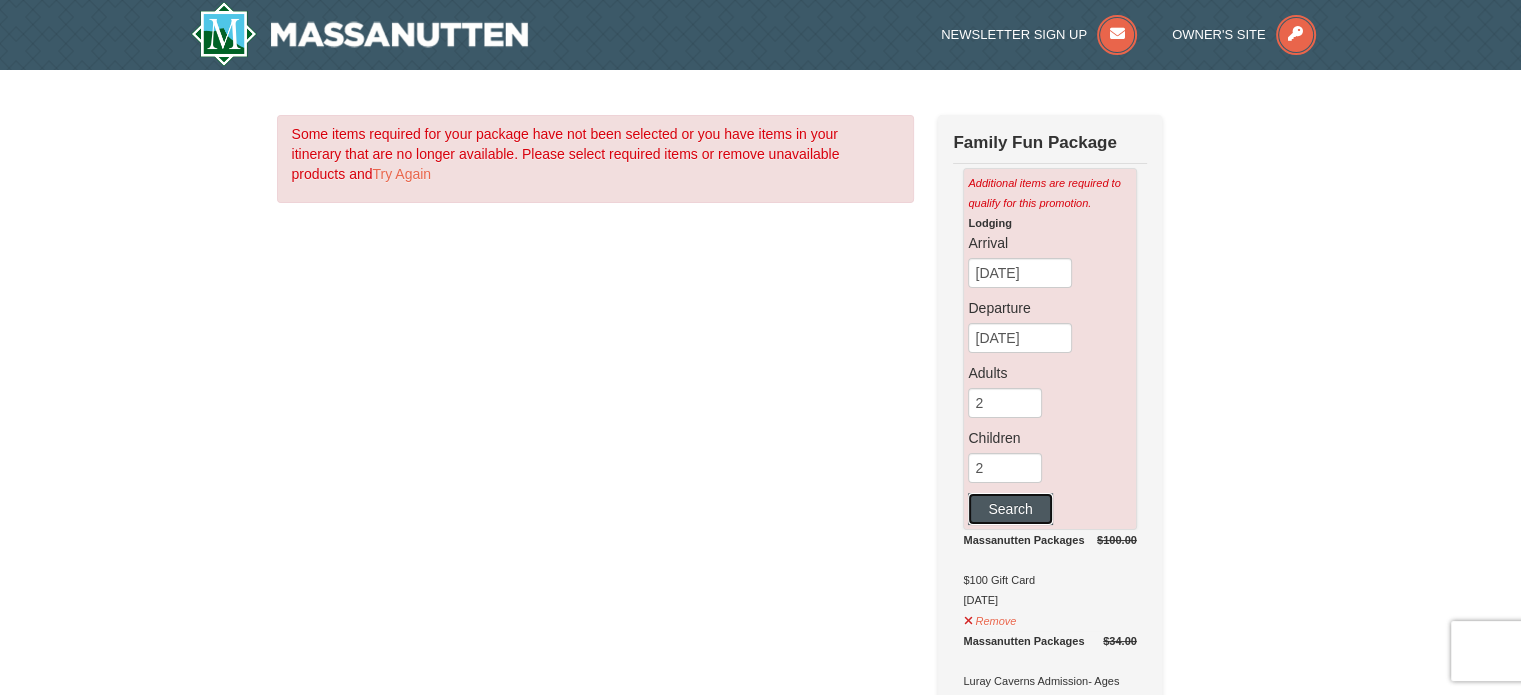 click on "Search" at bounding box center (1010, 509) 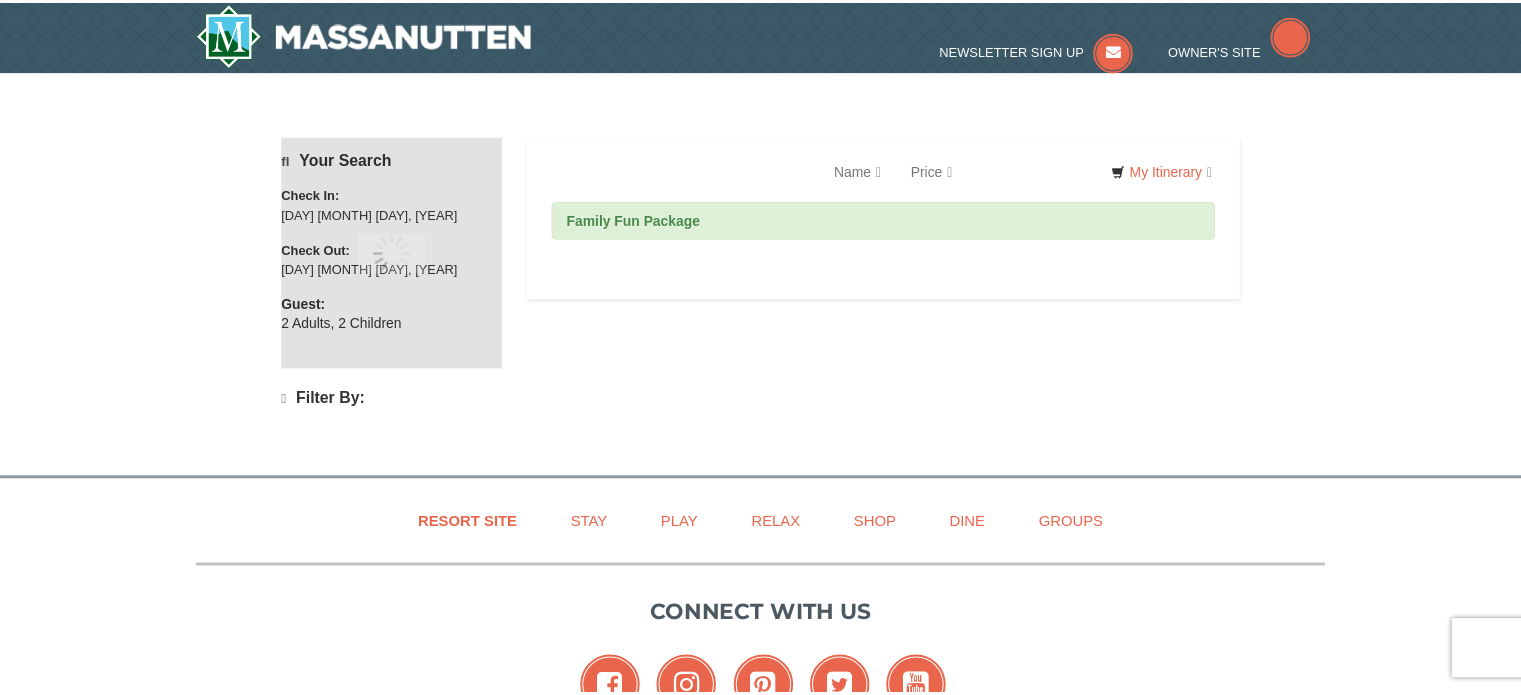 scroll, scrollTop: 0, scrollLeft: 0, axis: both 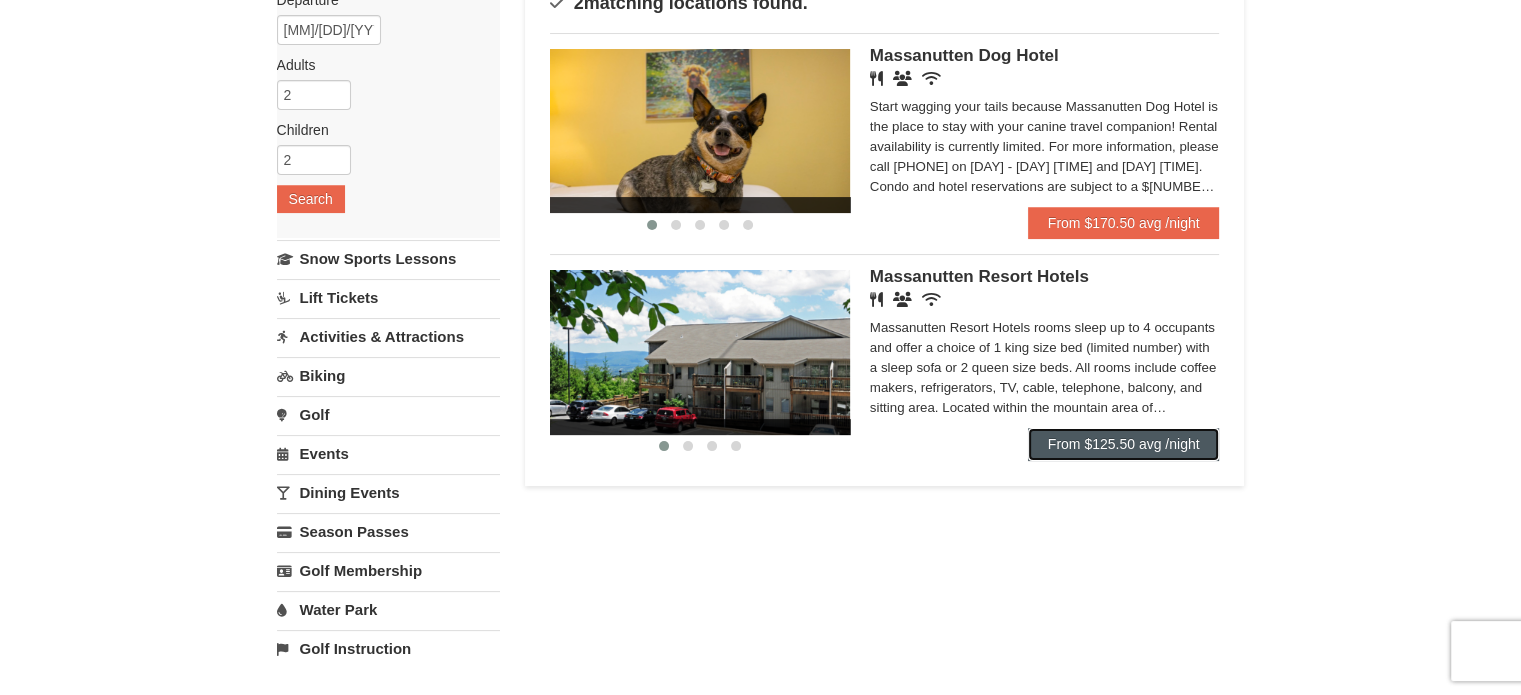 click on "From $125.50 avg /night" at bounding box center [1124, 444] 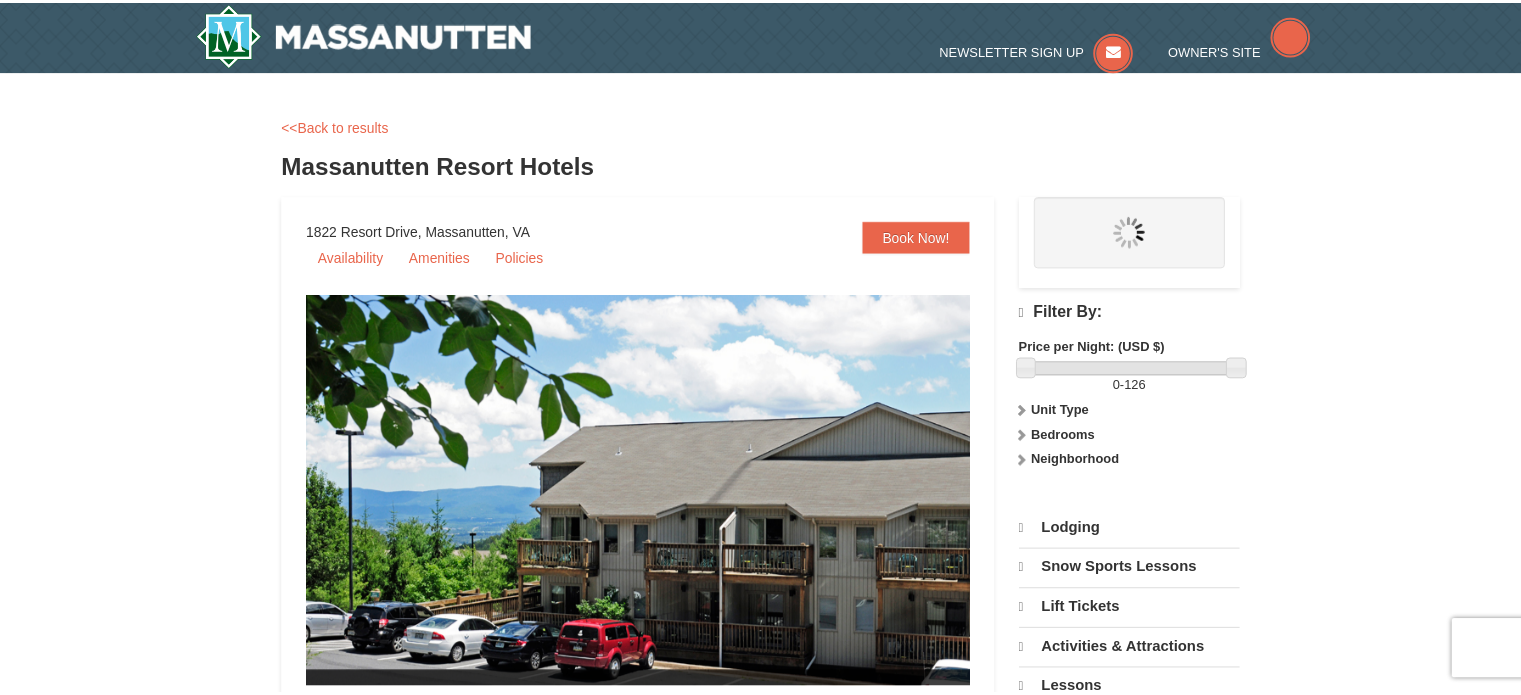 scroll, scrollTop: 0, scrollLeft: 0, axis: both 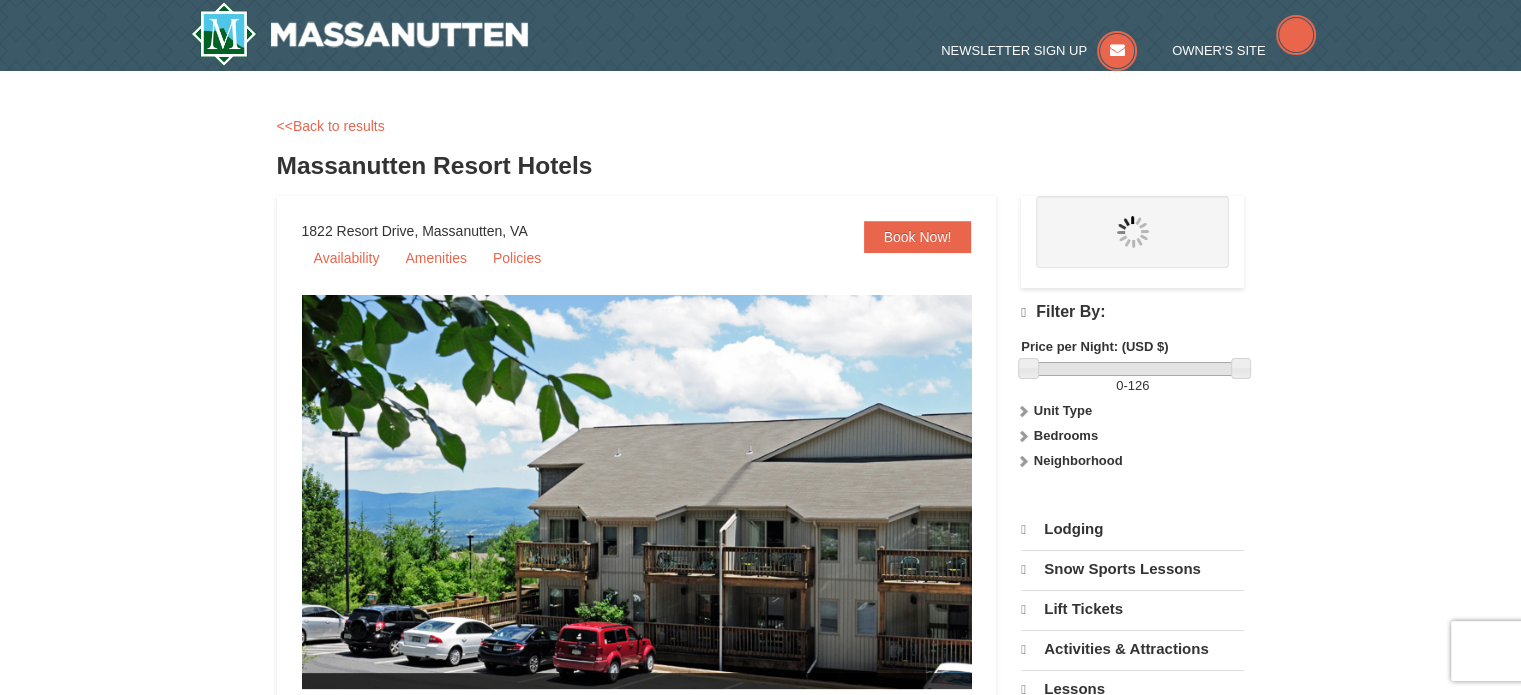 select on "8" 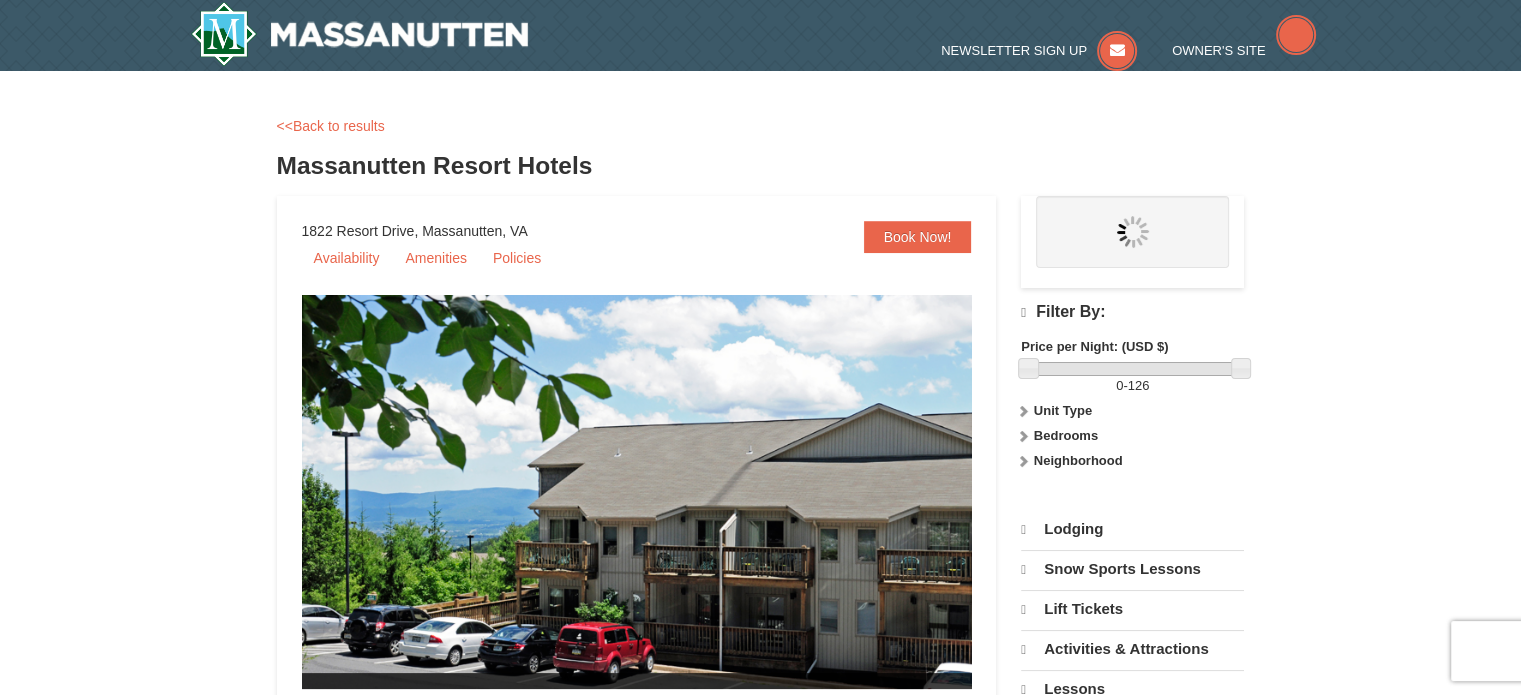 select on "8" 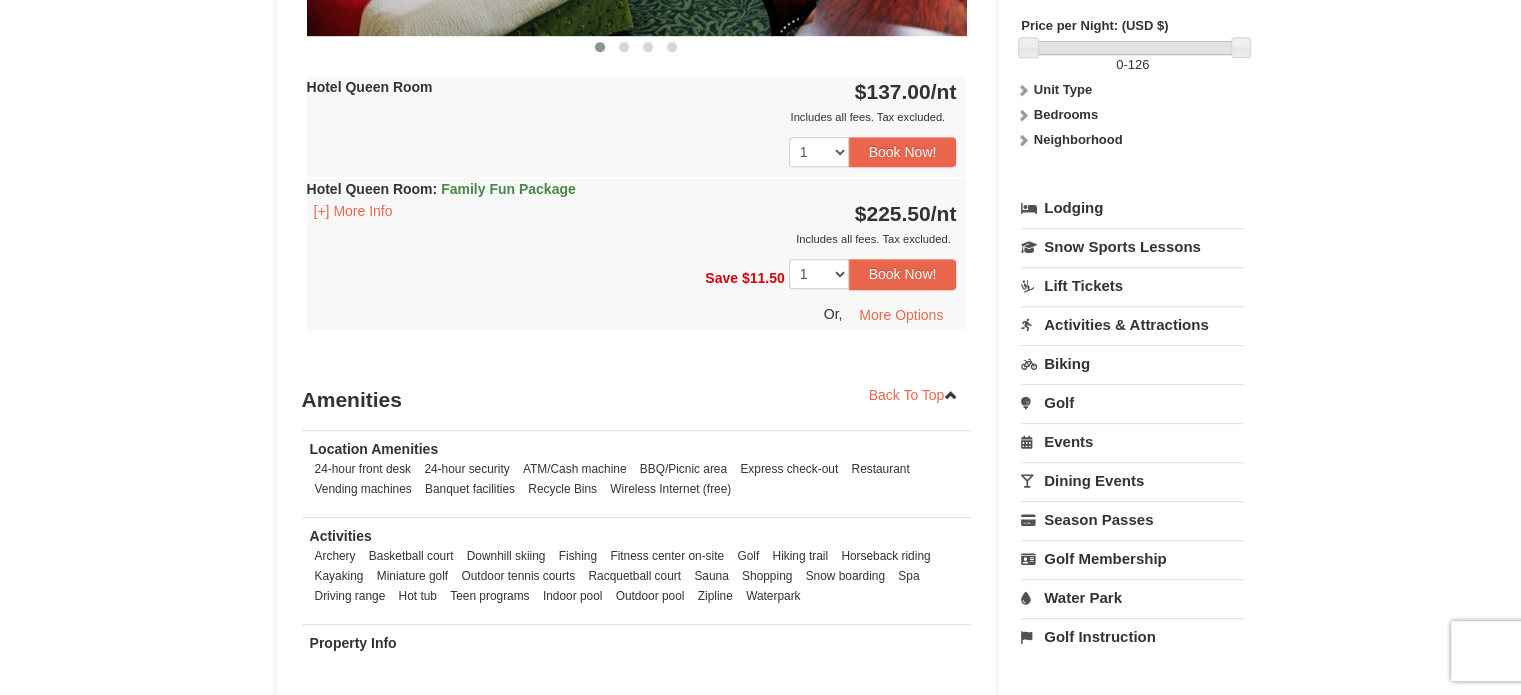 scroll, scrollTop: 1117, scrollLeft: 0, axis: vertical 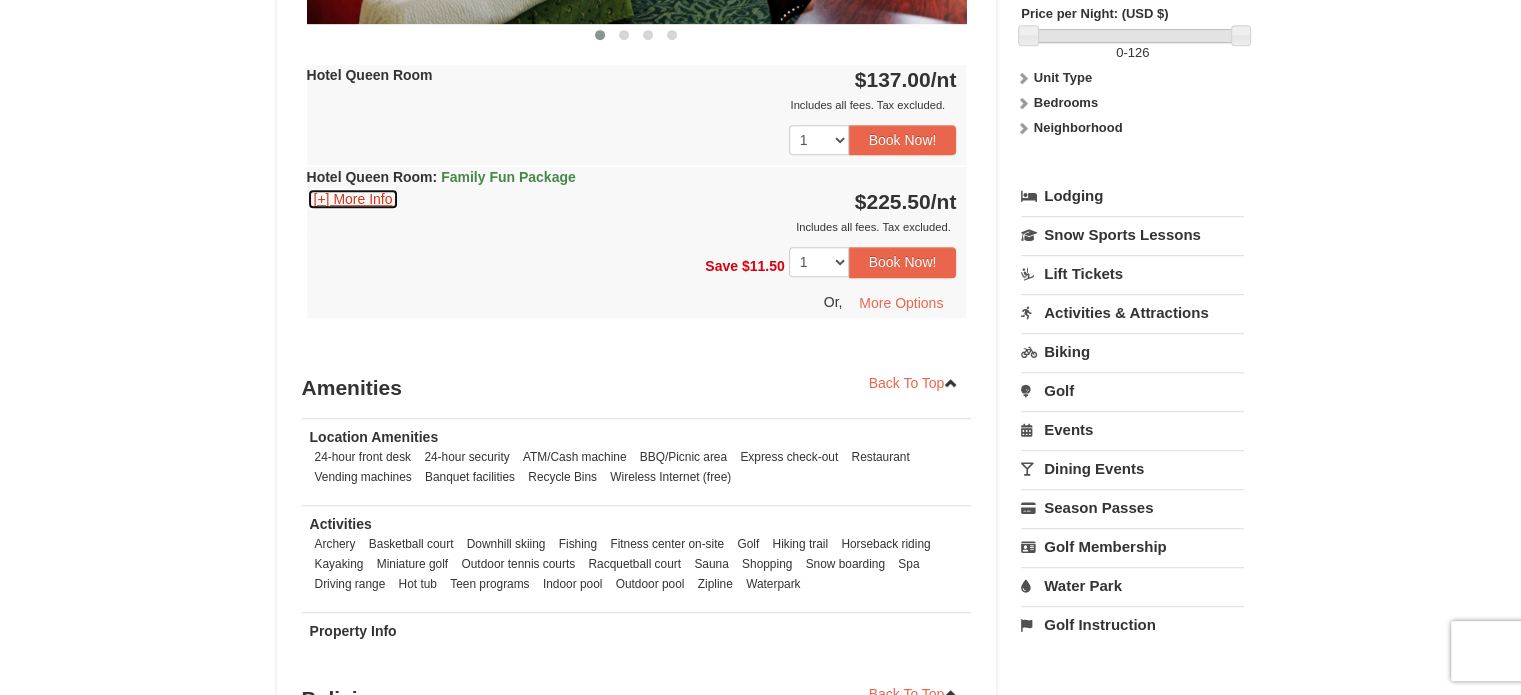 click on "[+] More Info" at bounding box center (353, 199) 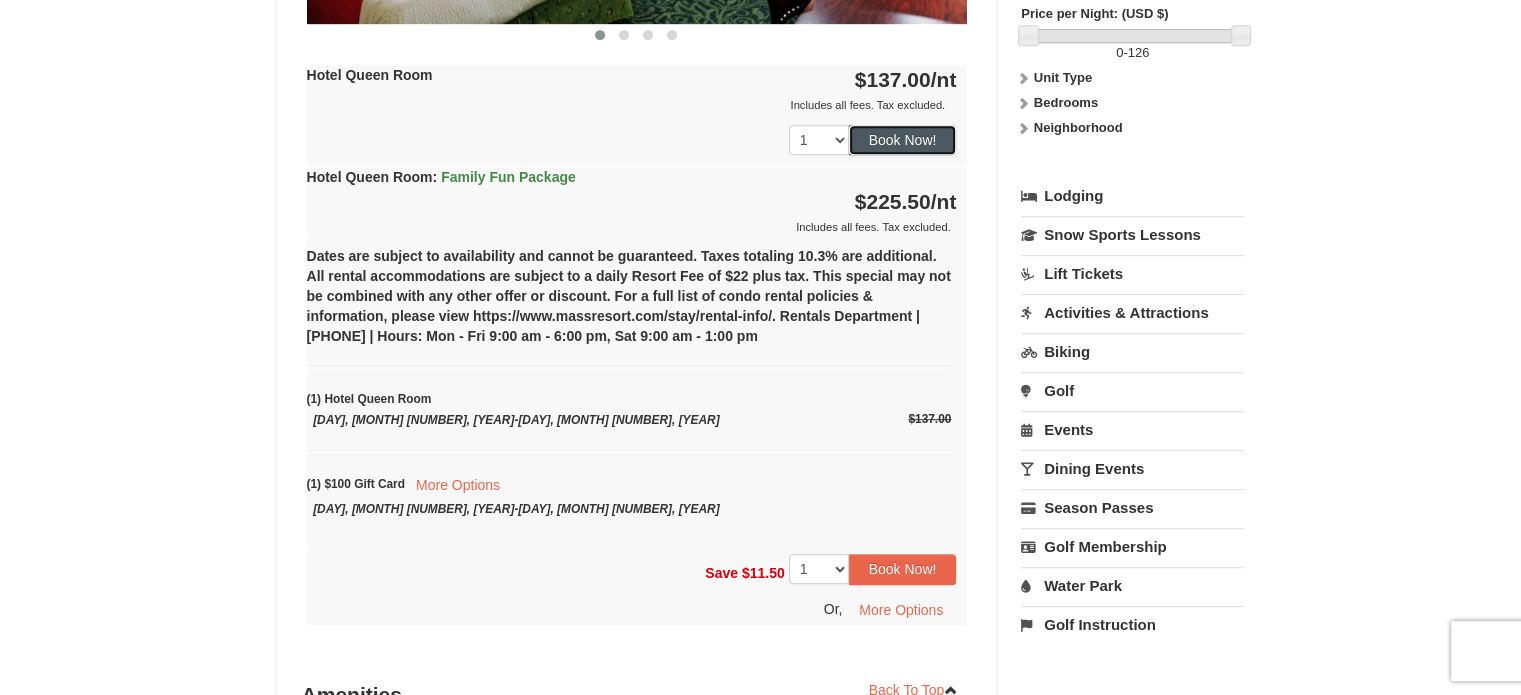 click on "Book Now!" at bounding box center (903, 140) 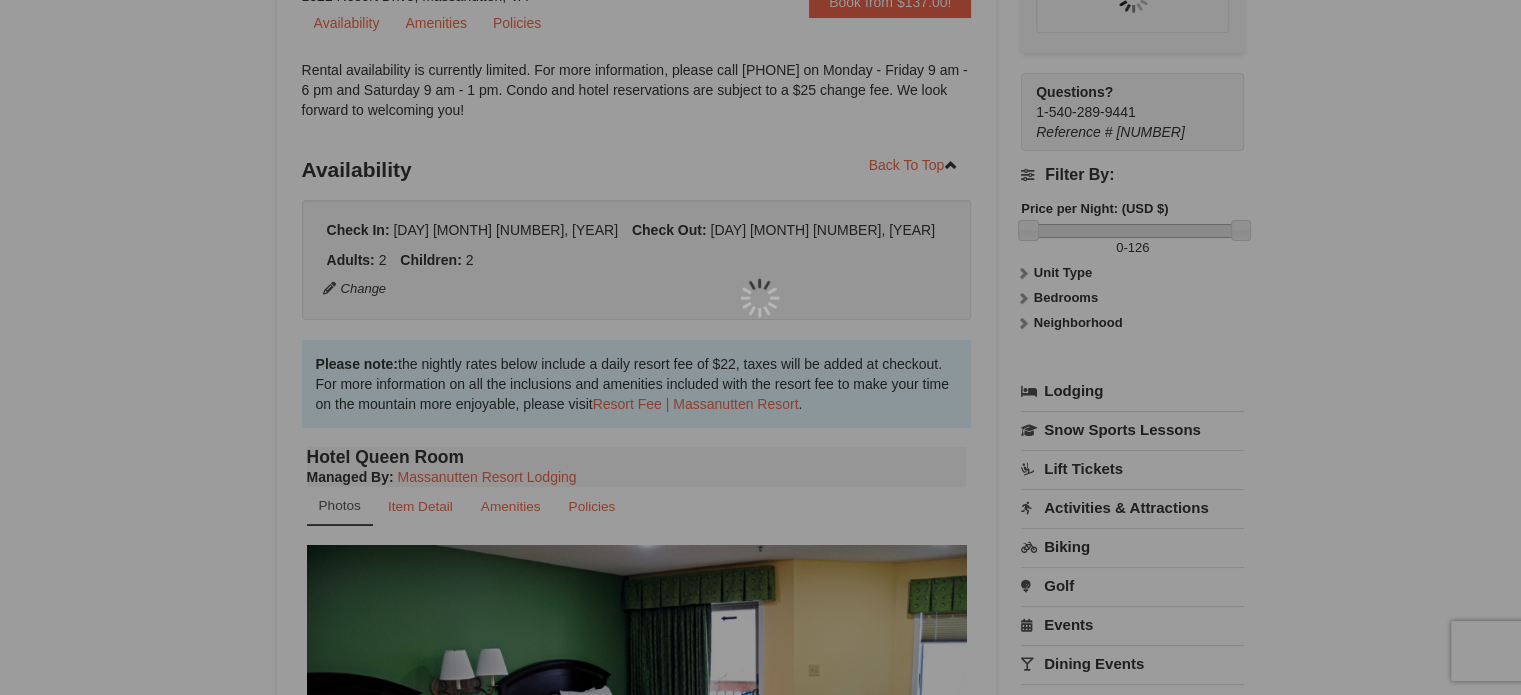 scroll, scrollTop: 195, scrollLeft: 0, axis: vertical 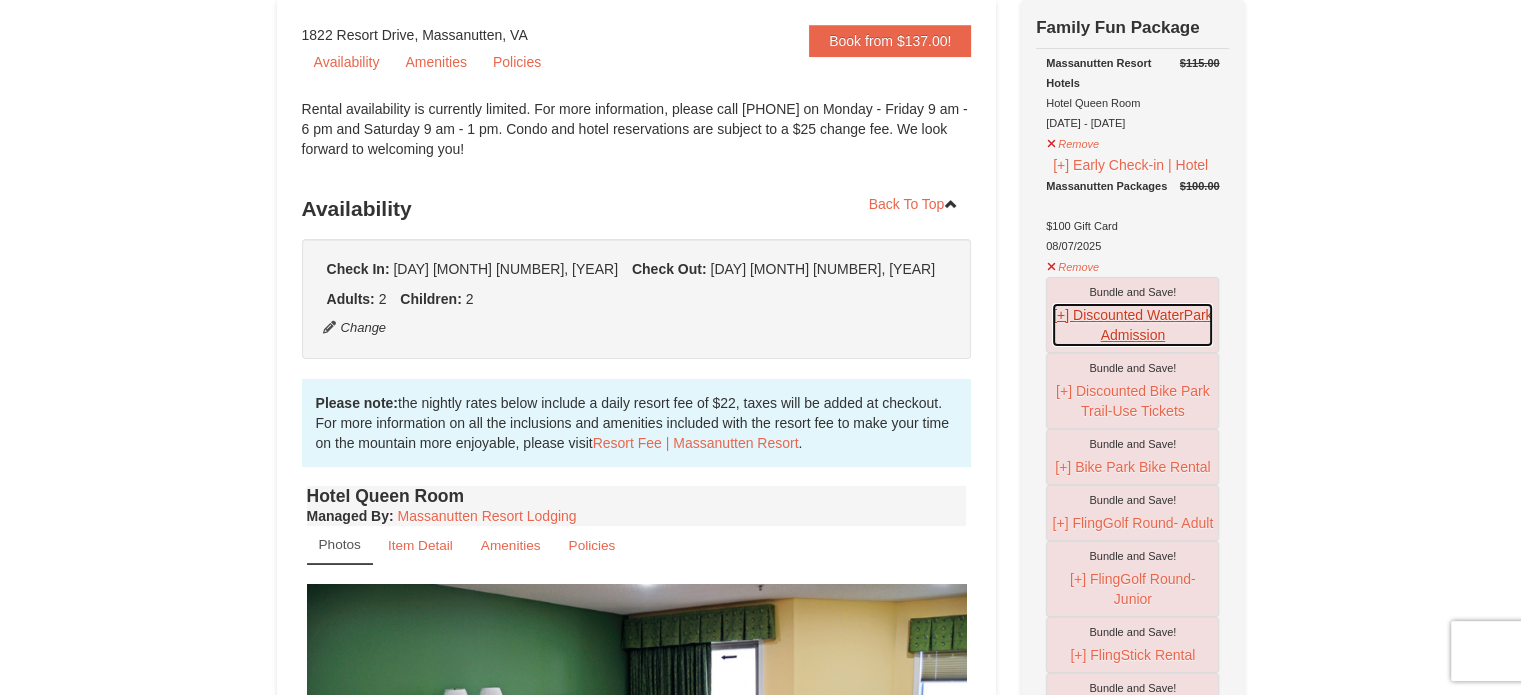 click on "[+] Discounted WaterPark Admission" at bounding box center [1132, 325] 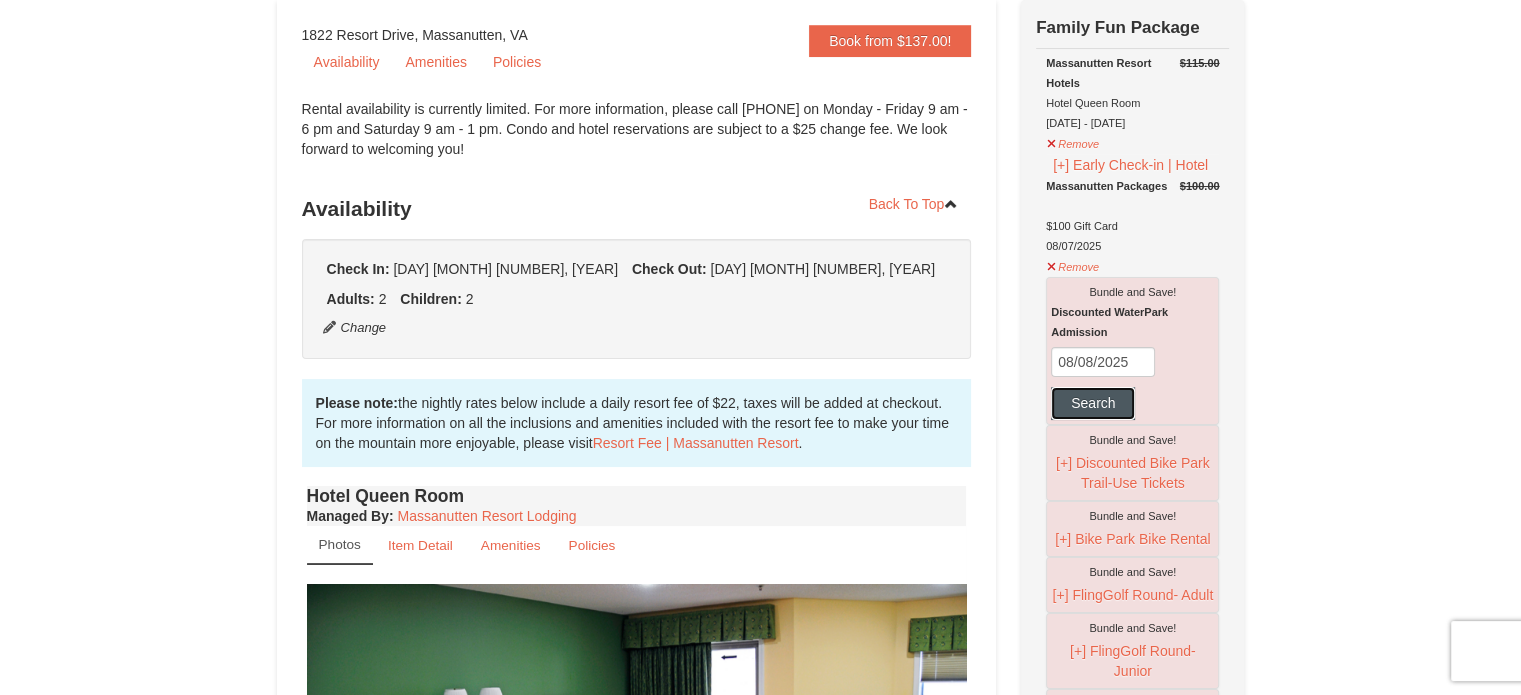 click on "Search" at bounding box center (1093, 403) 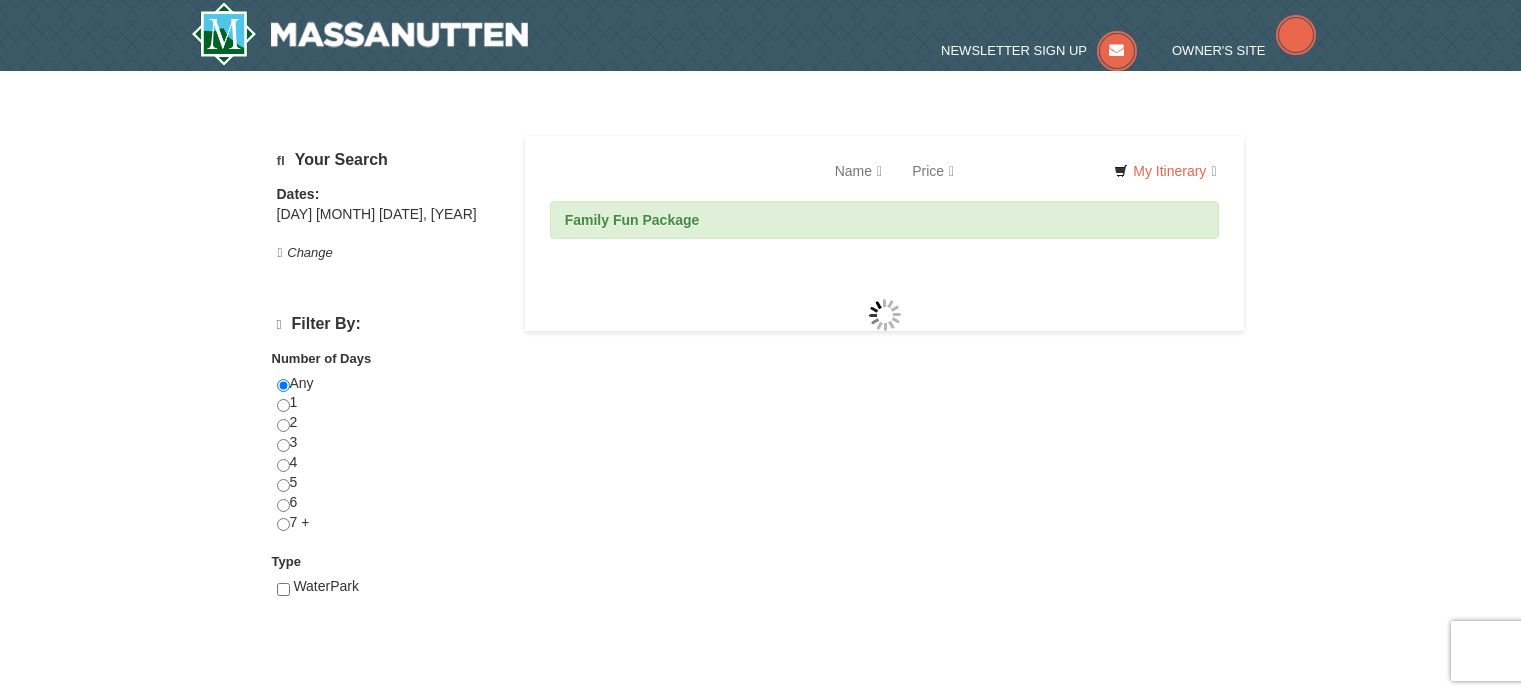 scroll, scrollTop: 0, scrollLeft: 0, axis: both 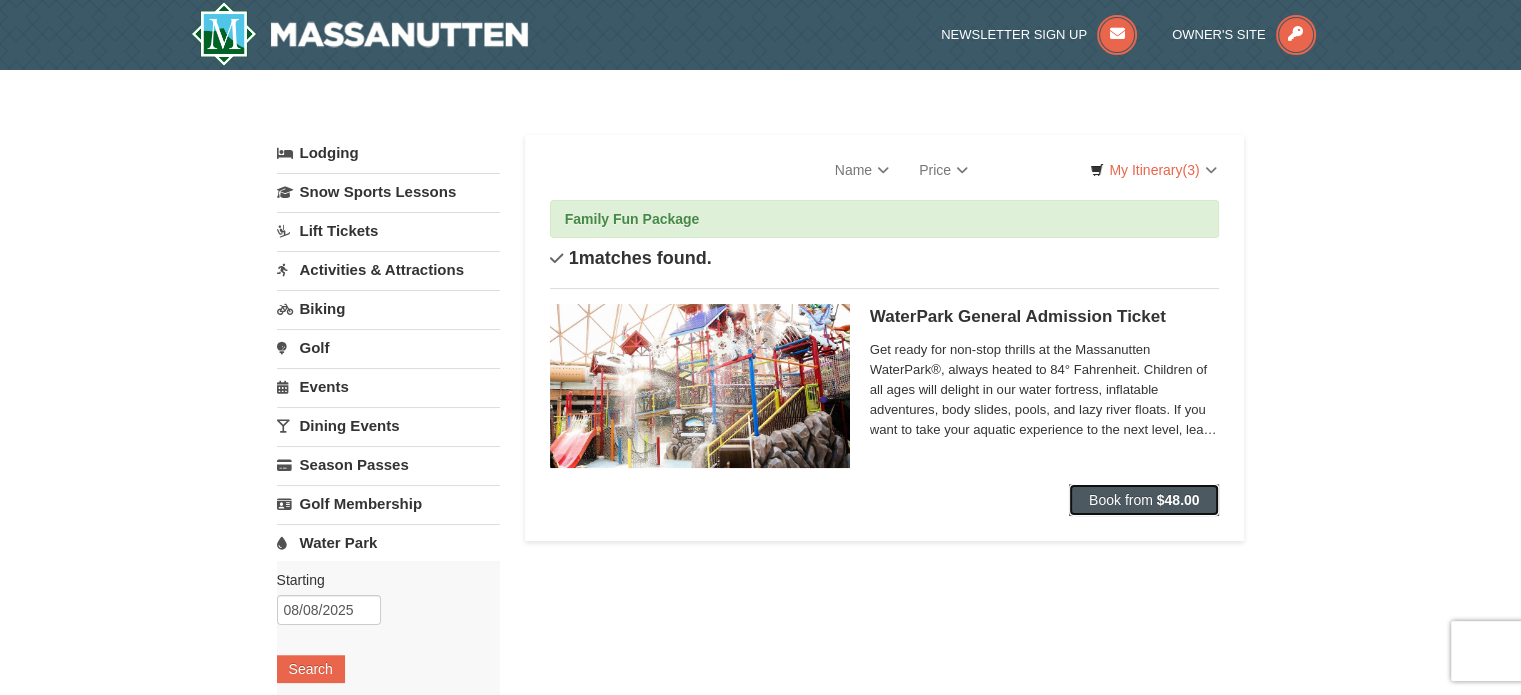 click on "Book from" at bounding box center [1121, 500] 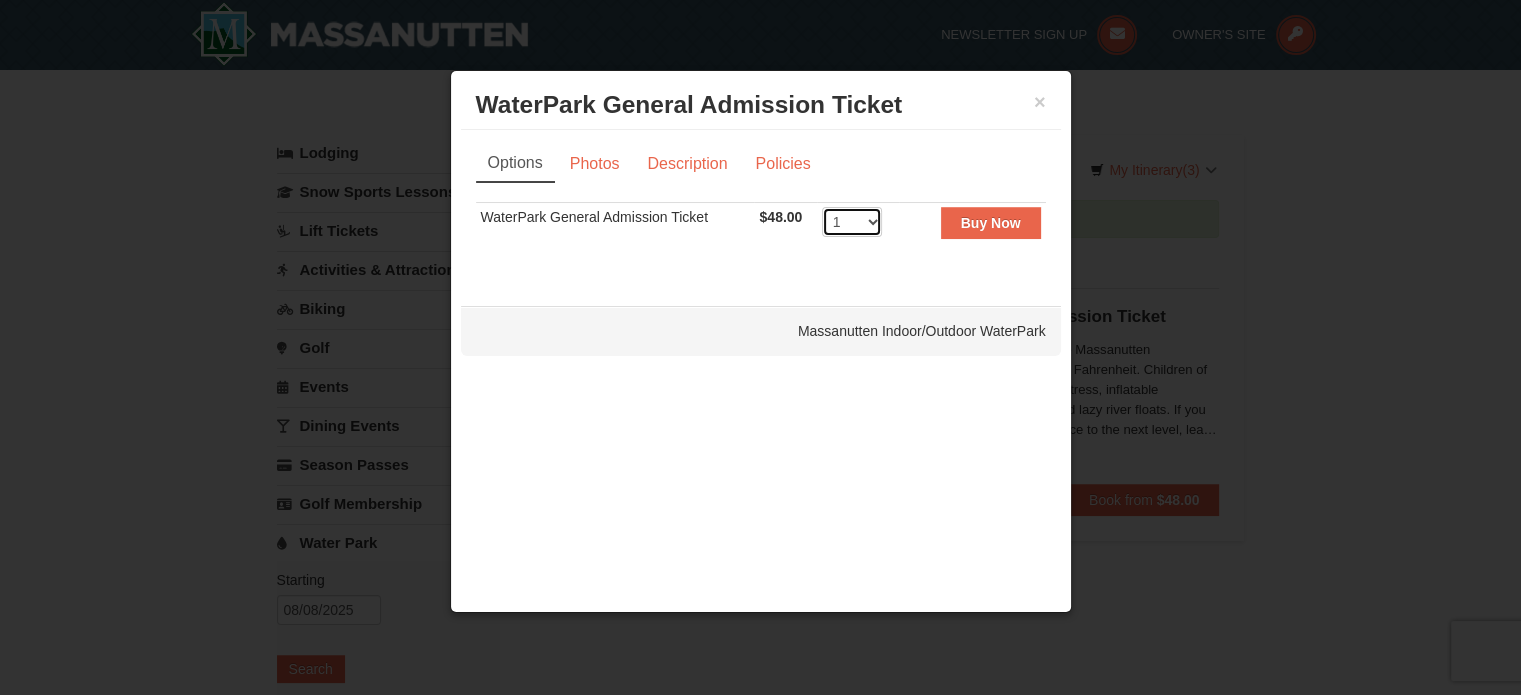 click on "1 2 3 4 5 6 7 8" at bounding box center (852, 222) 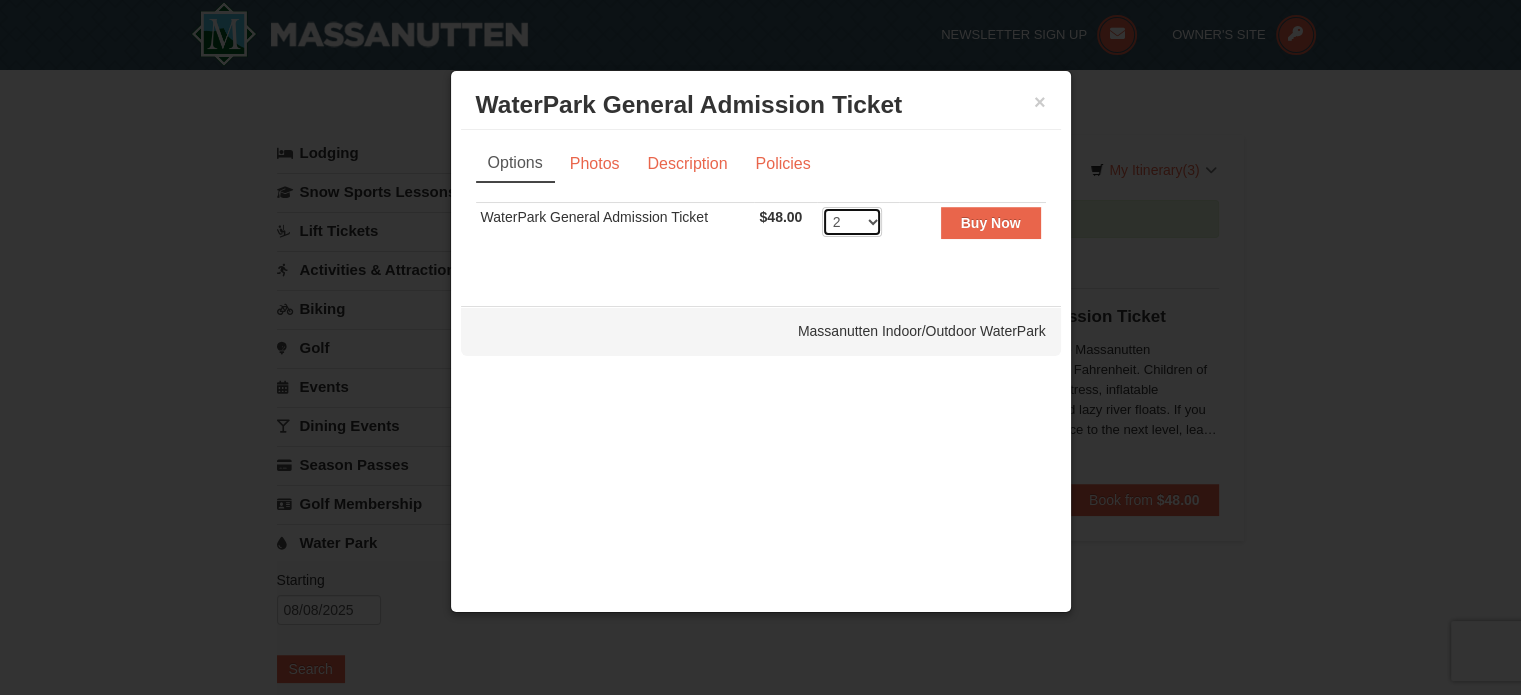 click on "1 2 3 4 5 6 7 8" at bounding box center [852, 222] 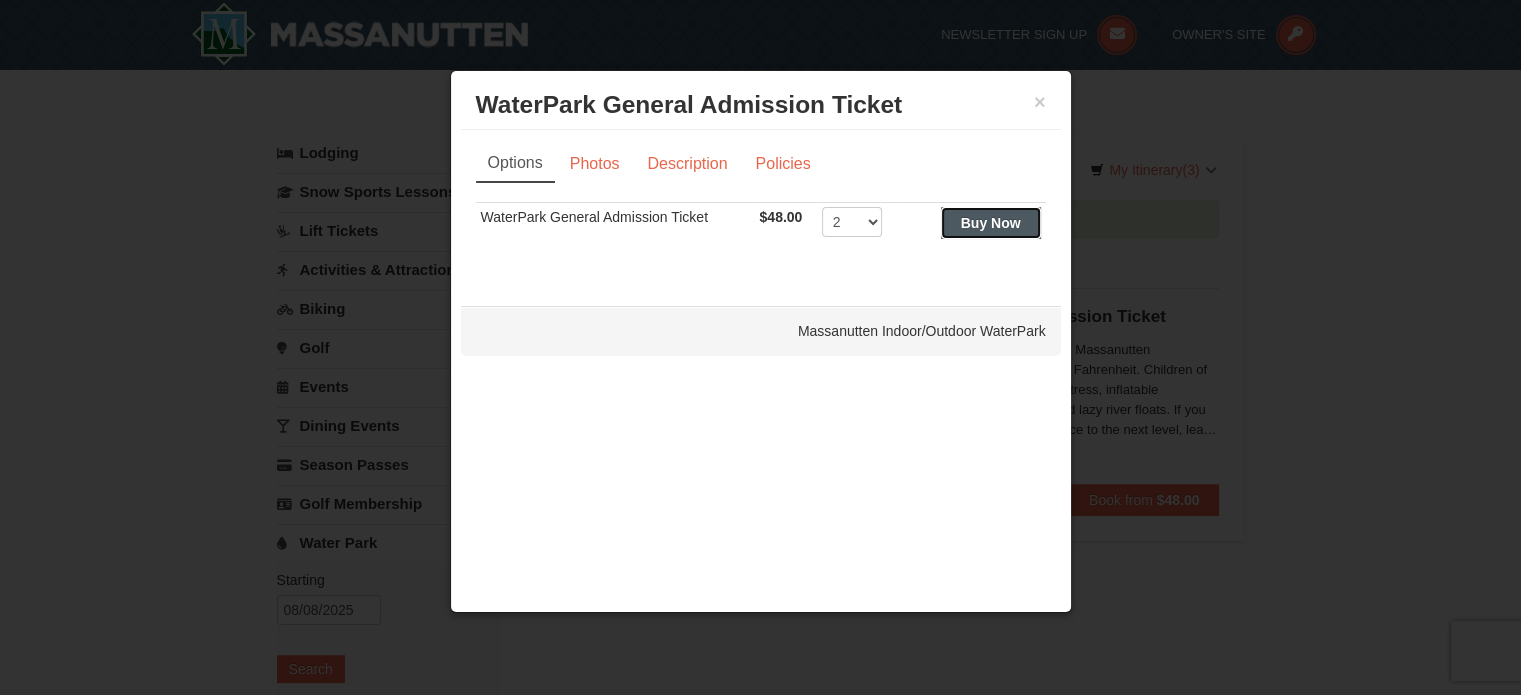 click on "Buy Now" at bounding box center (991, 223) 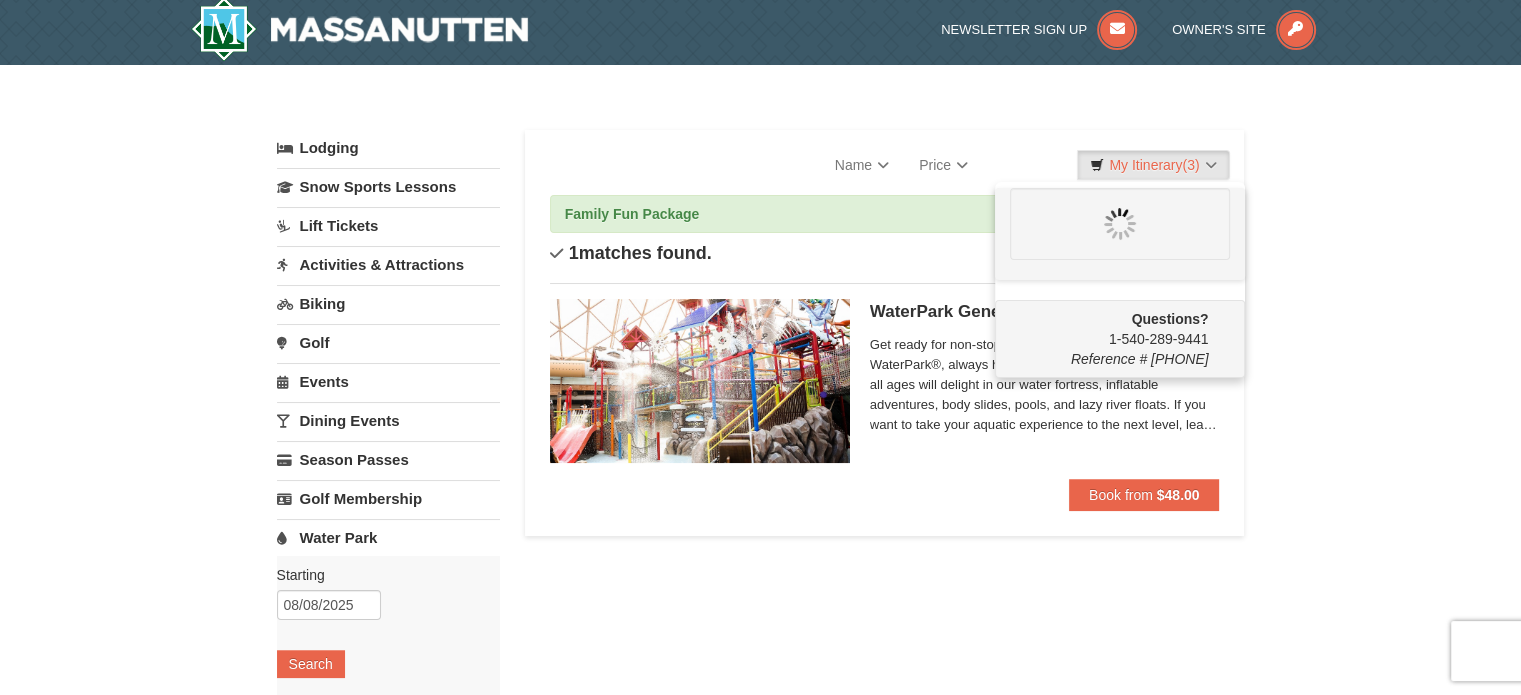scroll, scrollTop: 6, scrollLeft: 0, axis: vertical 